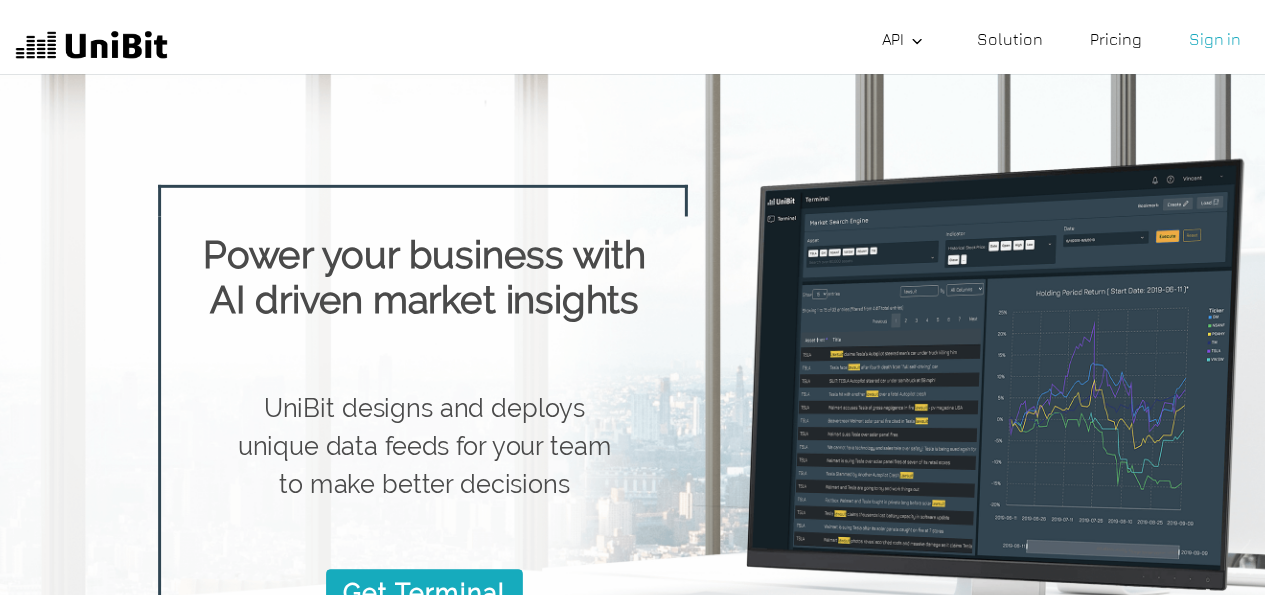 scroll, scrollTop: 0, scrollLeft: 0, axis: both 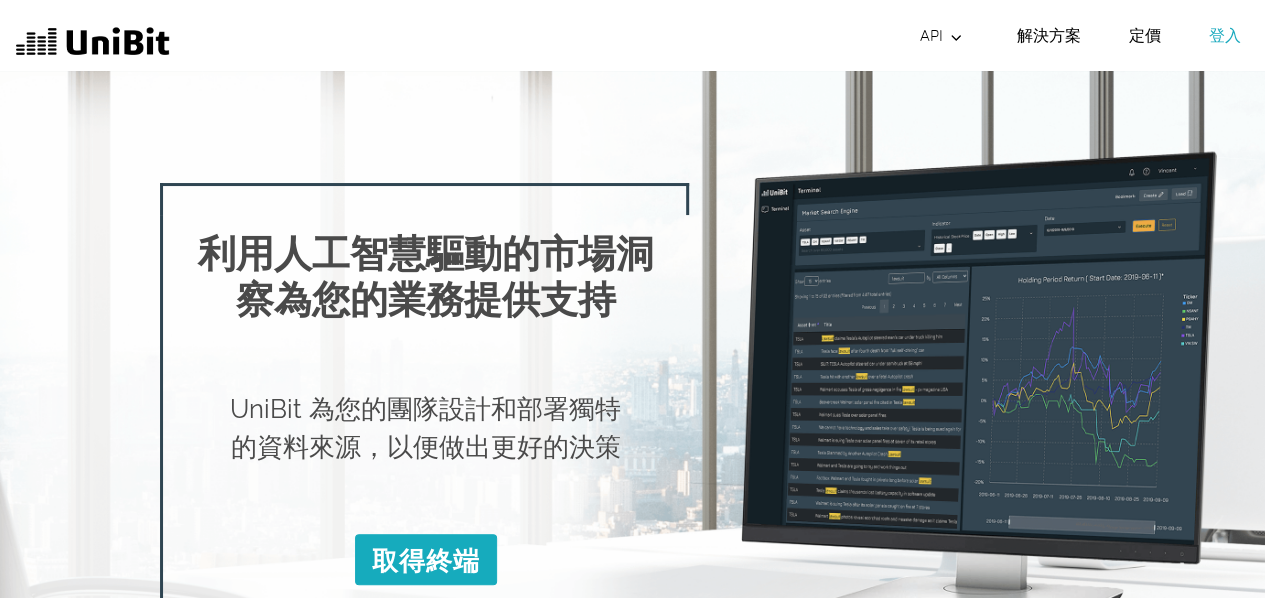 click 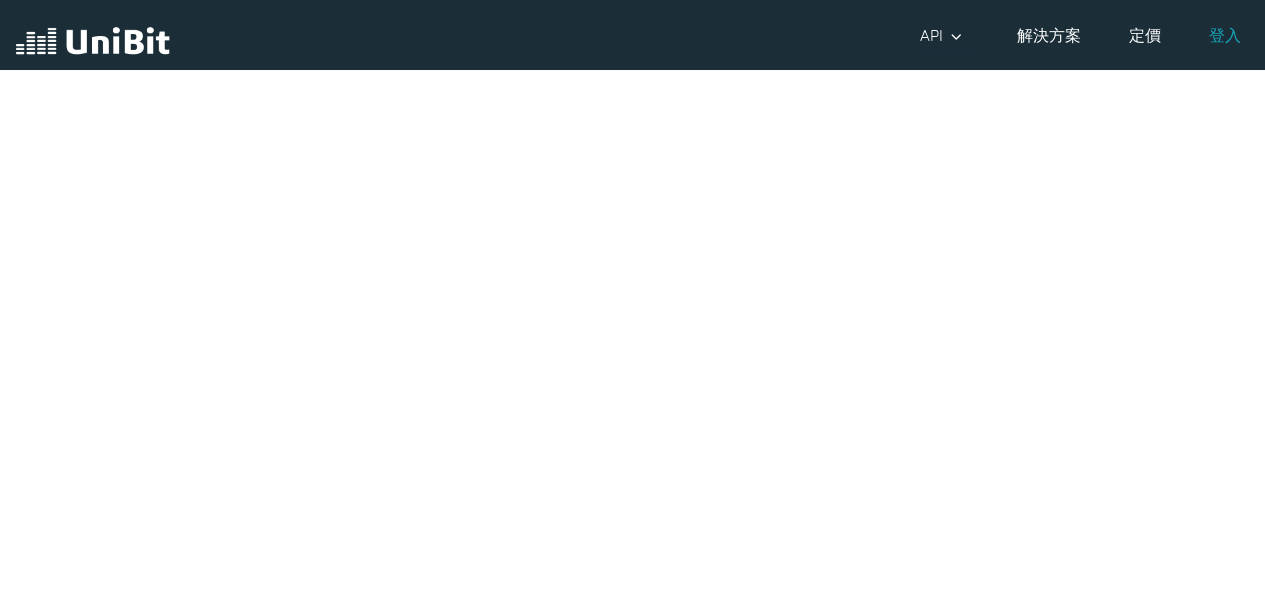 scroll, scrollTop: 45, scrollLeft: 0, axis: vertical 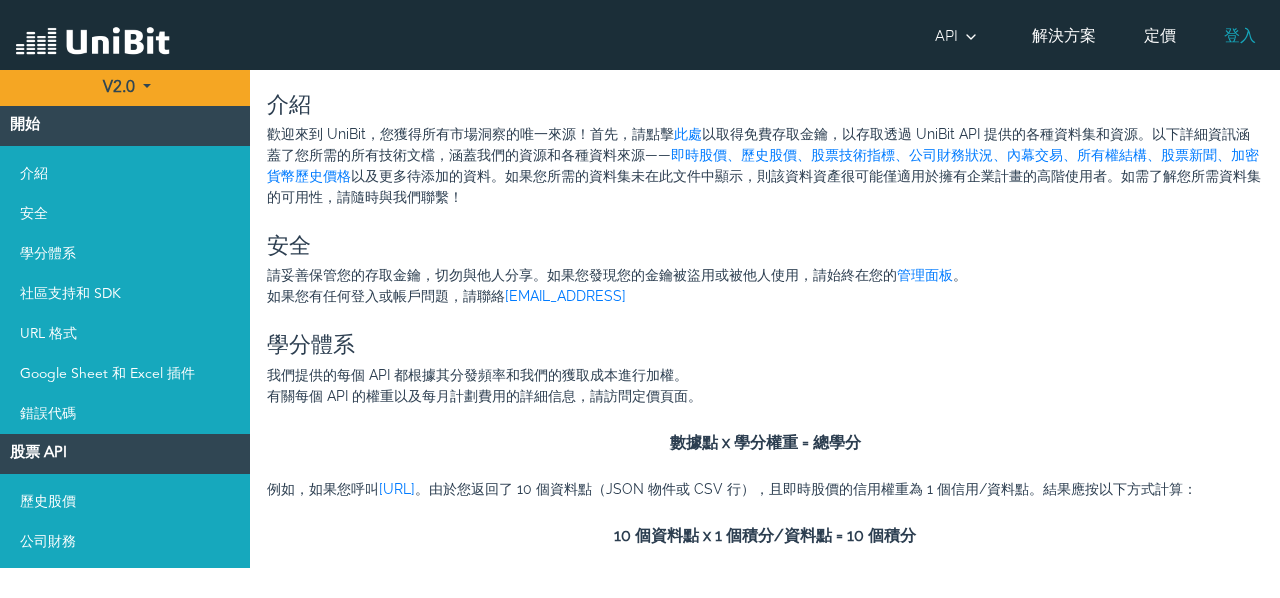 click on "解決方案" at bounding box center [1064, 35] 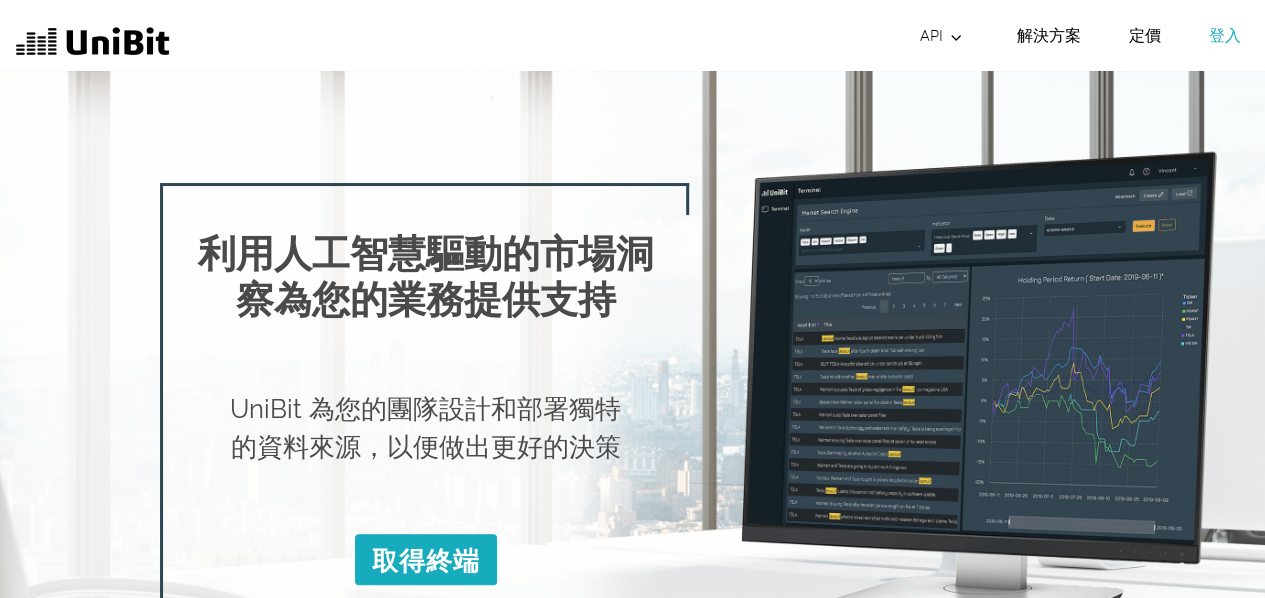 click on "定價" at bounding box center [1145, 35] 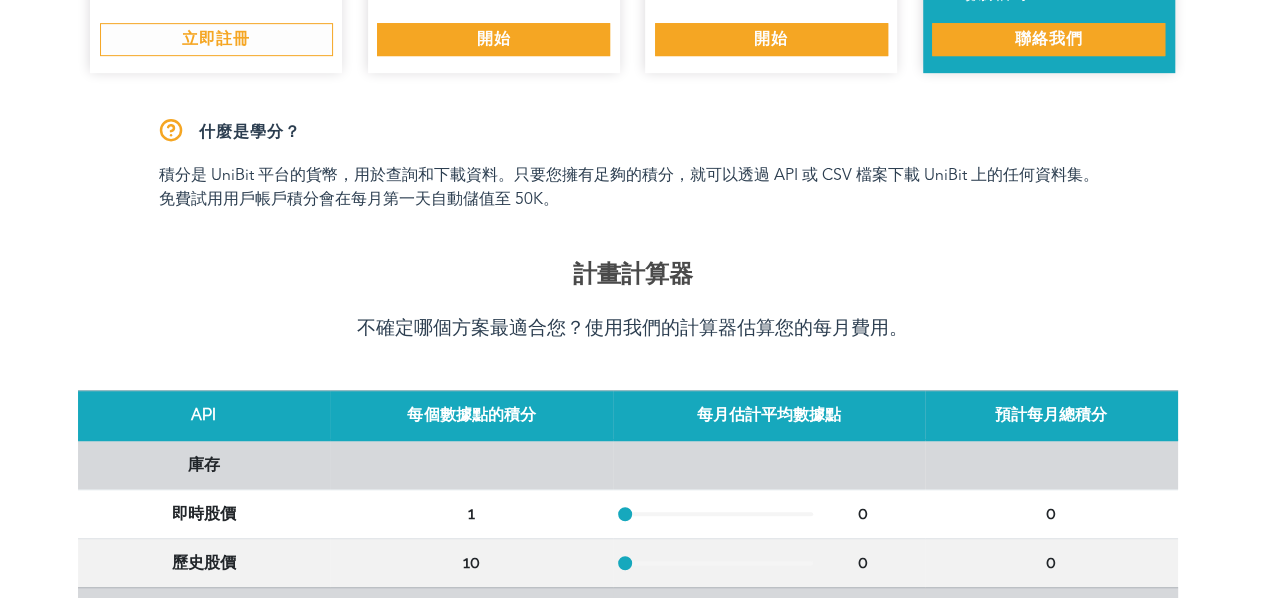 scroll, scrollTop: 500, scrollLeft: 0, axis: vertical 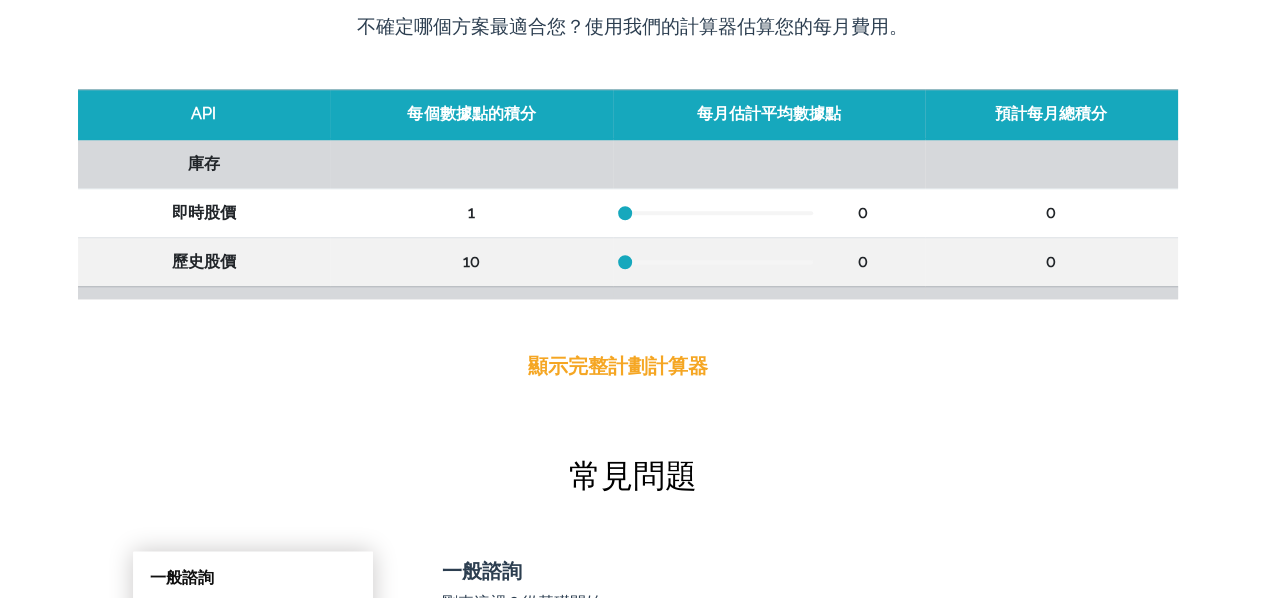 click at bounding box center [719, 213] 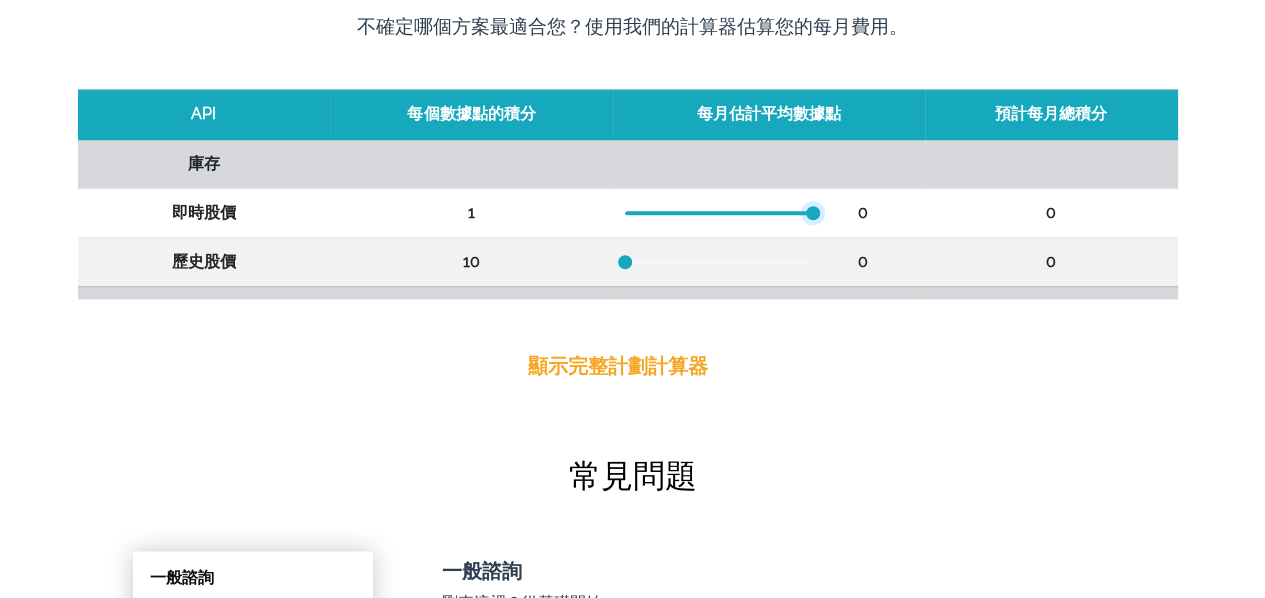 drag, startPoint x: 704, startPoint y: 208, endPoint x: 841, endPoint y: 205, distance: 137.03284 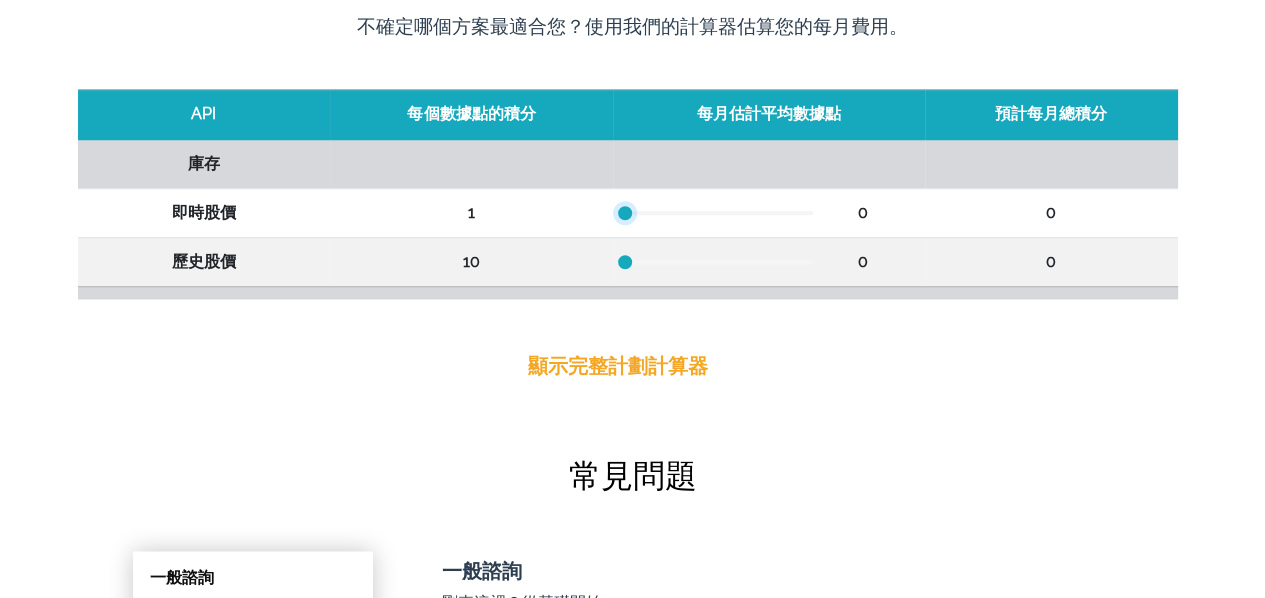 drag, startPoint x: 812, startPoint y: 208, endPoint x: 586, endPoint y: 207, distance: 226.00221 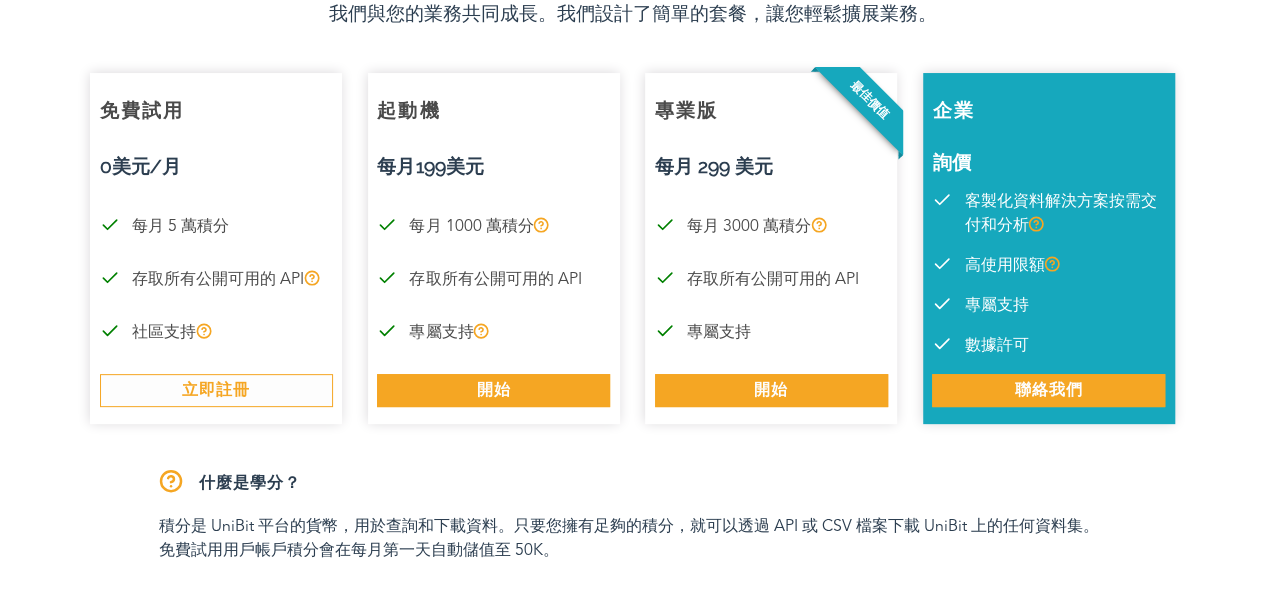 scroll, scrollTop: 0, scrollLeft: 0, axis: both 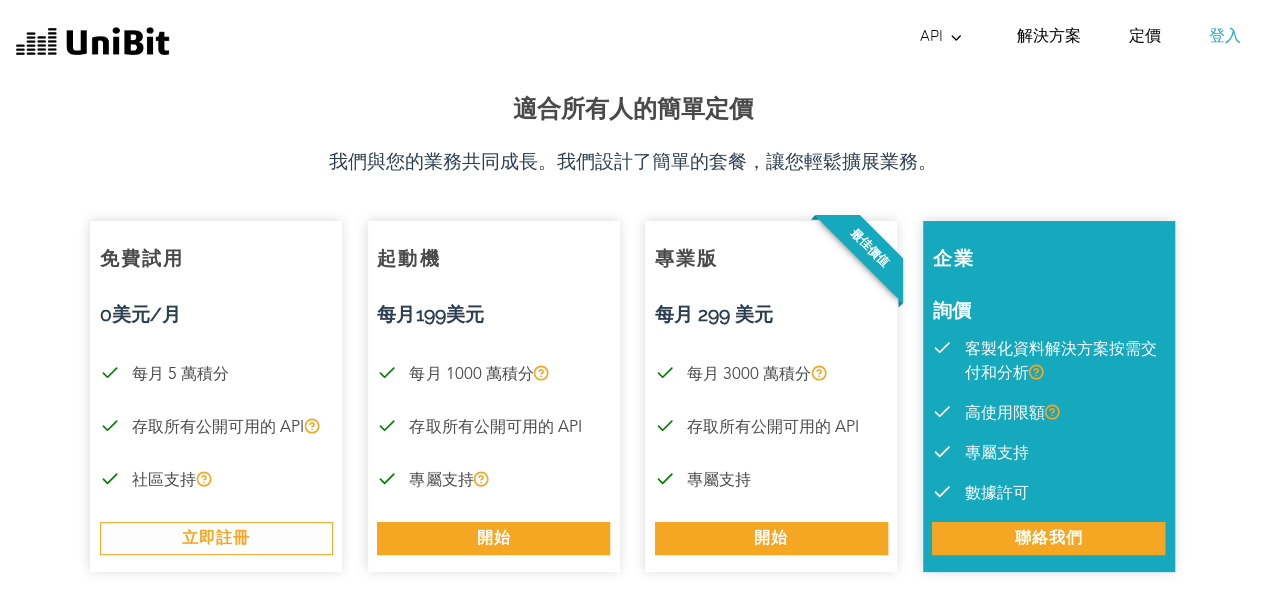 click on "登入" at bounding box center (1225, 35) 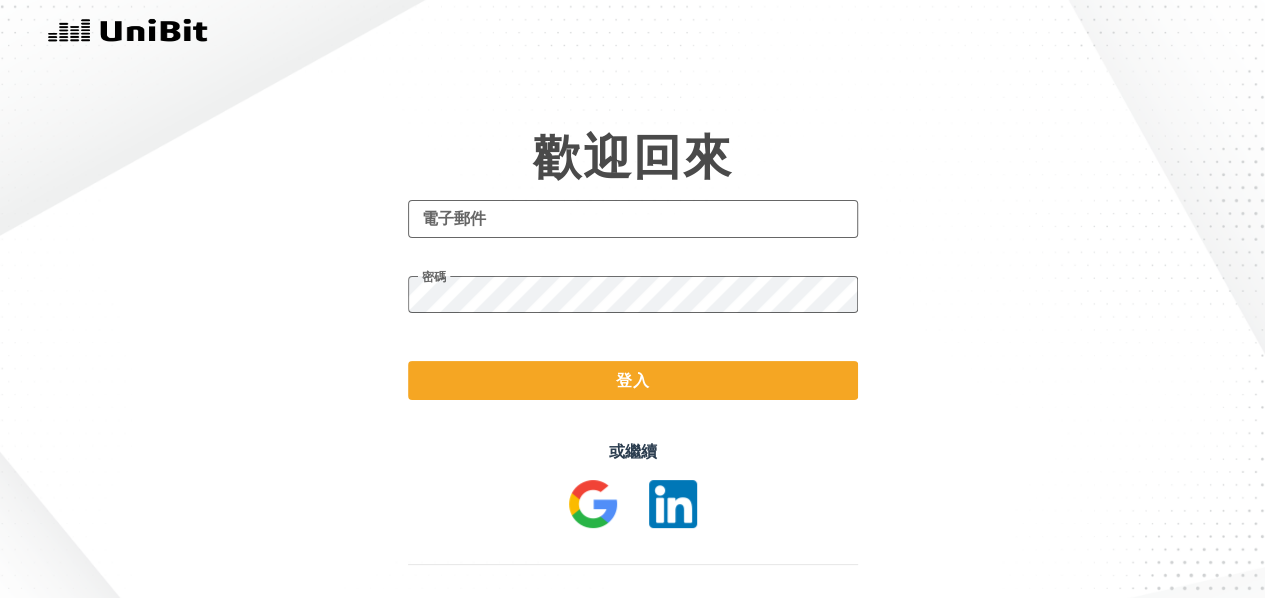 click on "電子郵件" at bounding box center [633, 219] 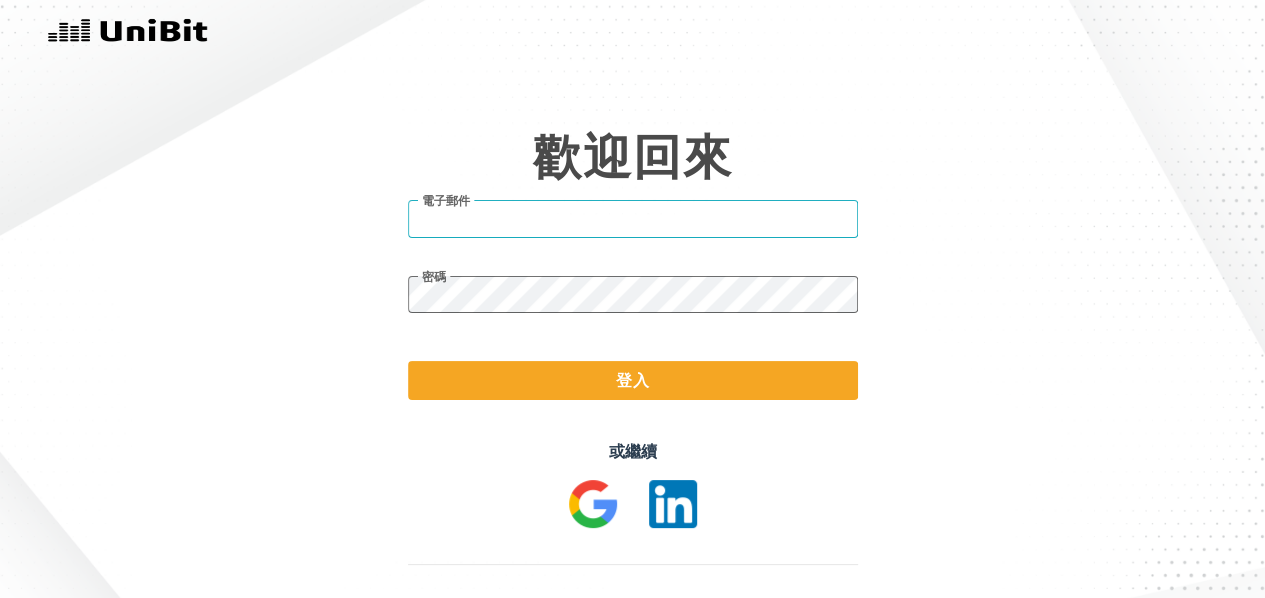 click on "電子郵件" at bounding box center [633, 219] 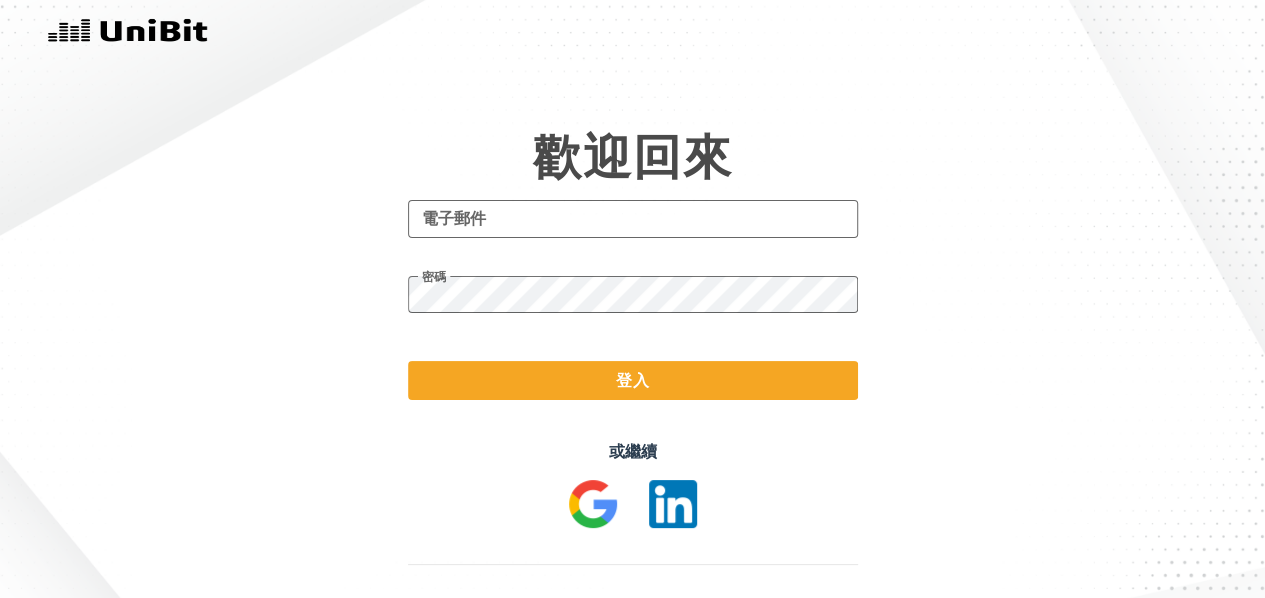 click at bounding box center (593, 504) 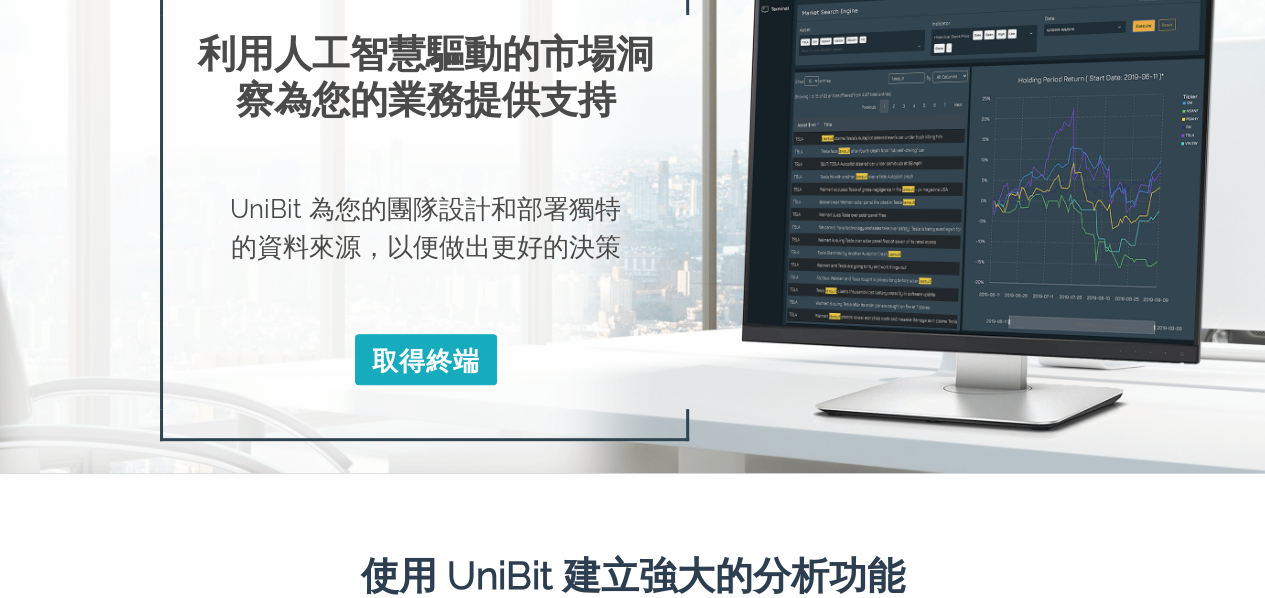 scroll, scrollTop: 100, scrollLeft: 0, axis: vertical 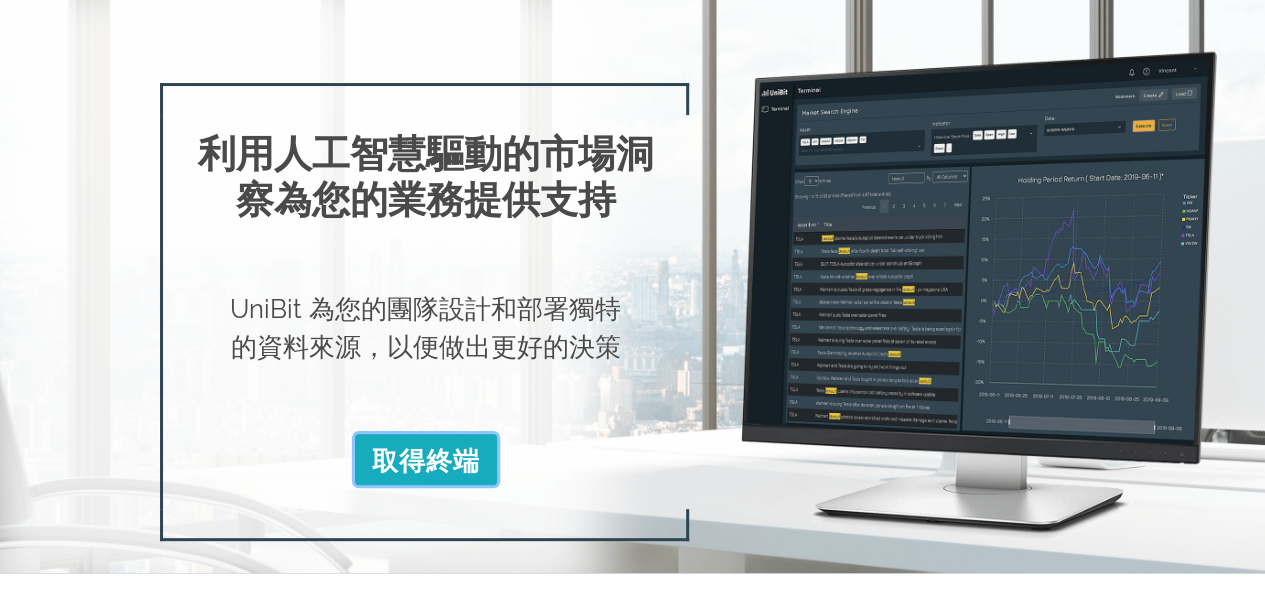 click on "取得終端" at bounding box center (426, 461) 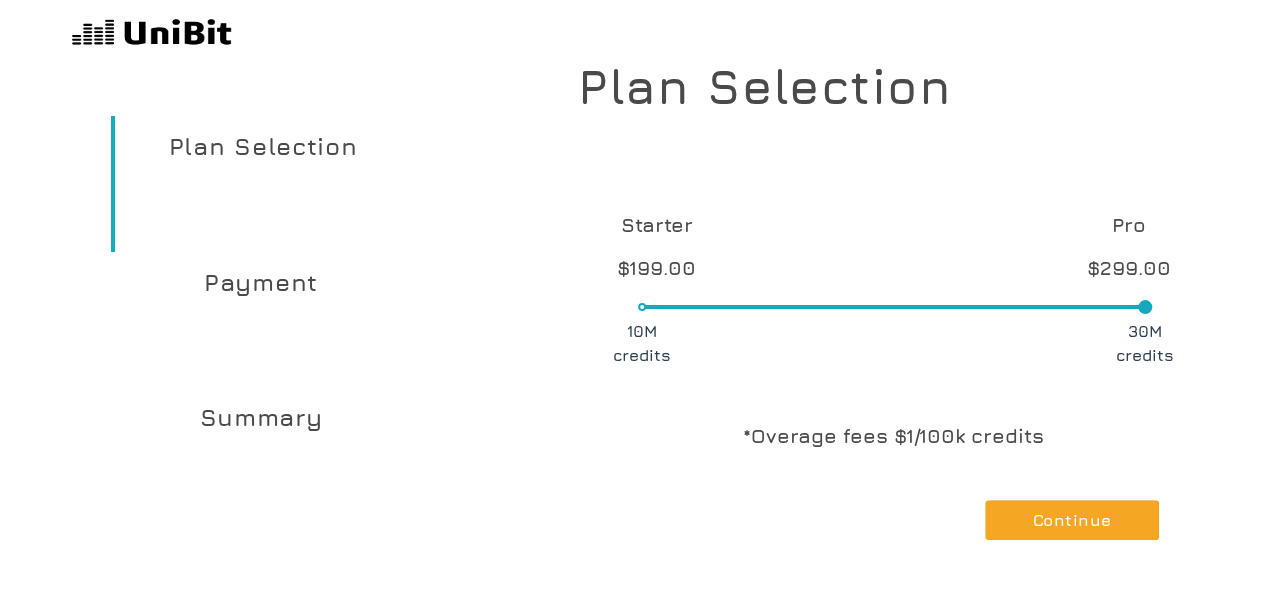 scroll, scrollTop: 0, scrollLeft: 0, axis: both 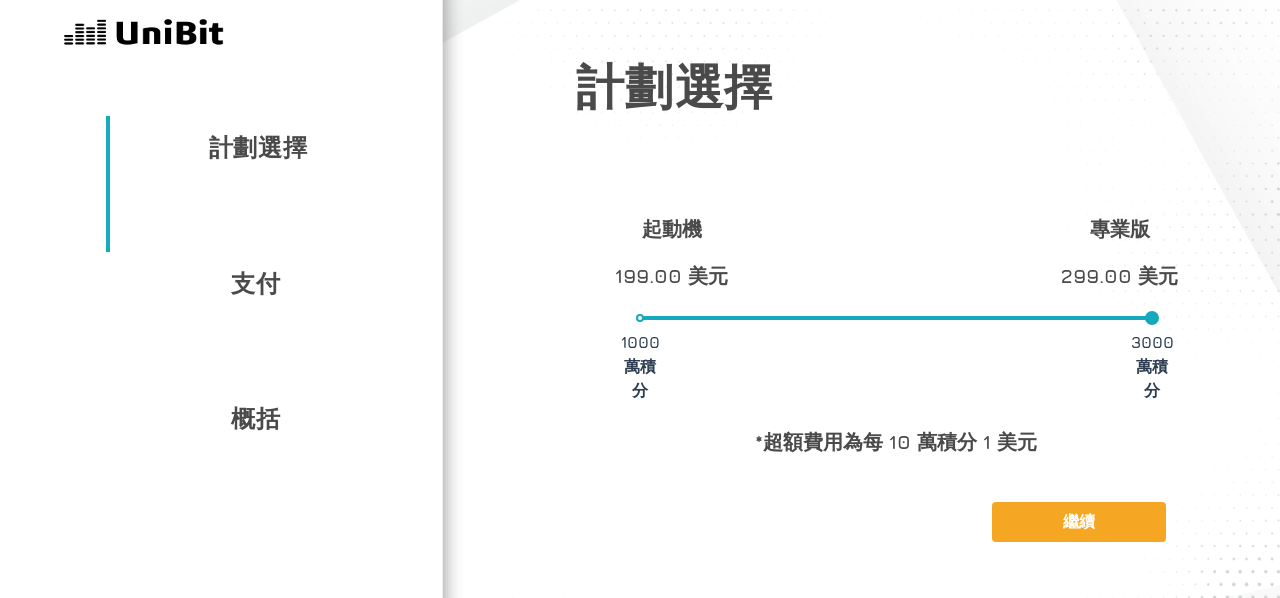 click on "起動機   199.00 美元   專業版   299.00 美元" at bounding box center (876, 253) 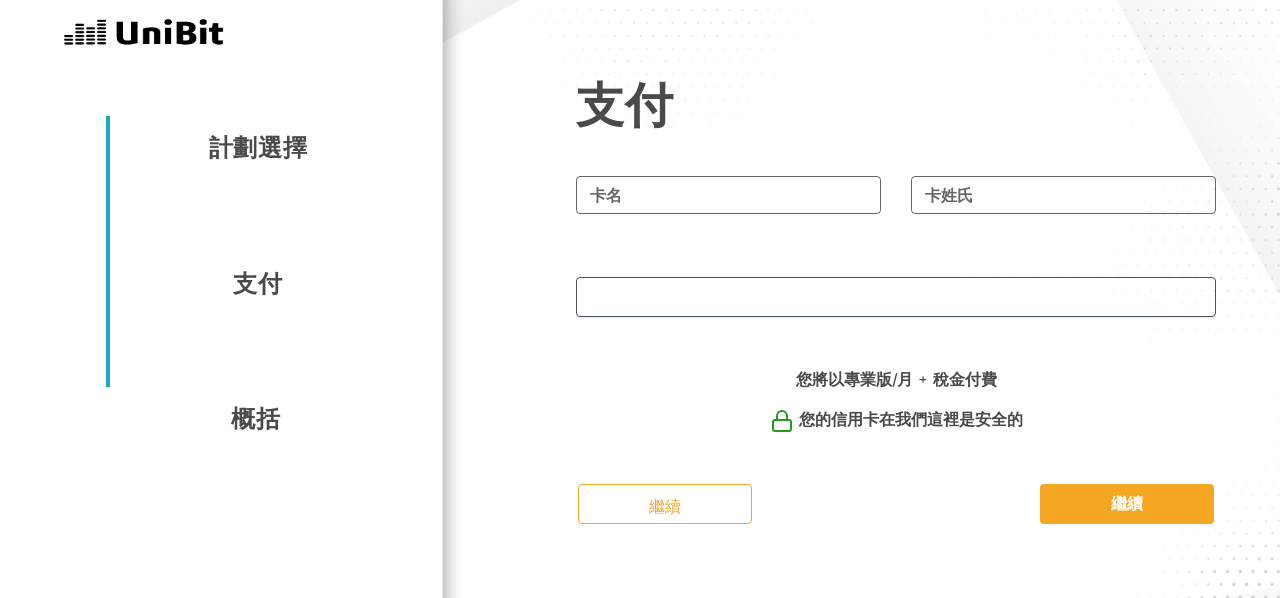 click on "概括" at bounding box center (255, 418) 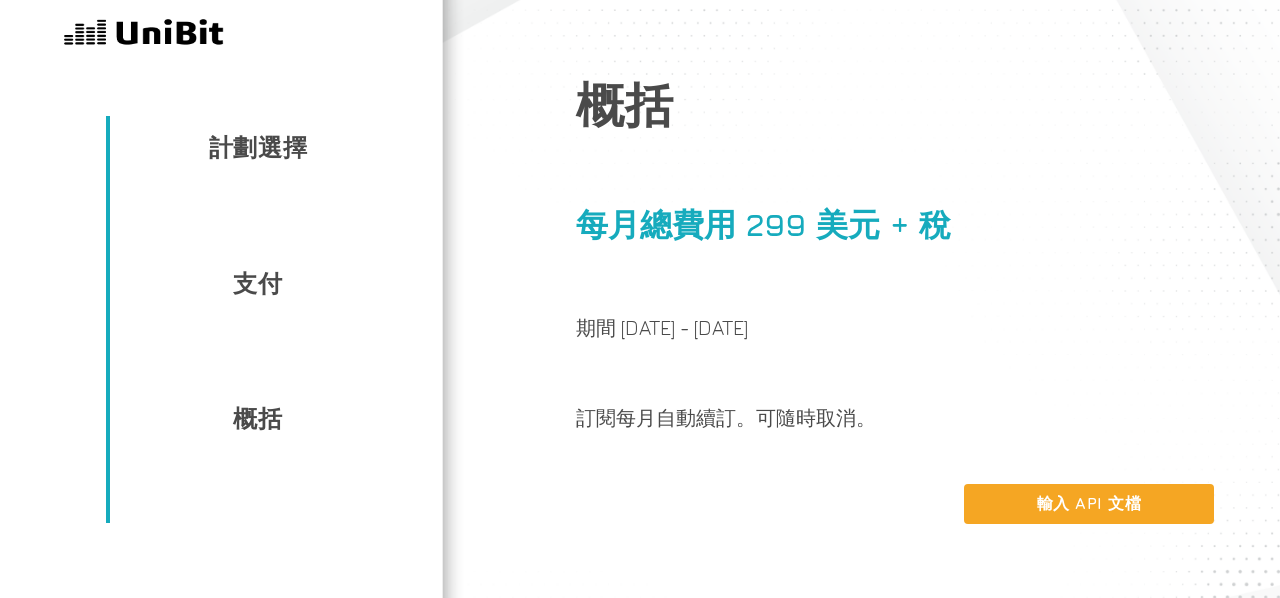 click on "計劃選擇" at bounding box center [258, 147] 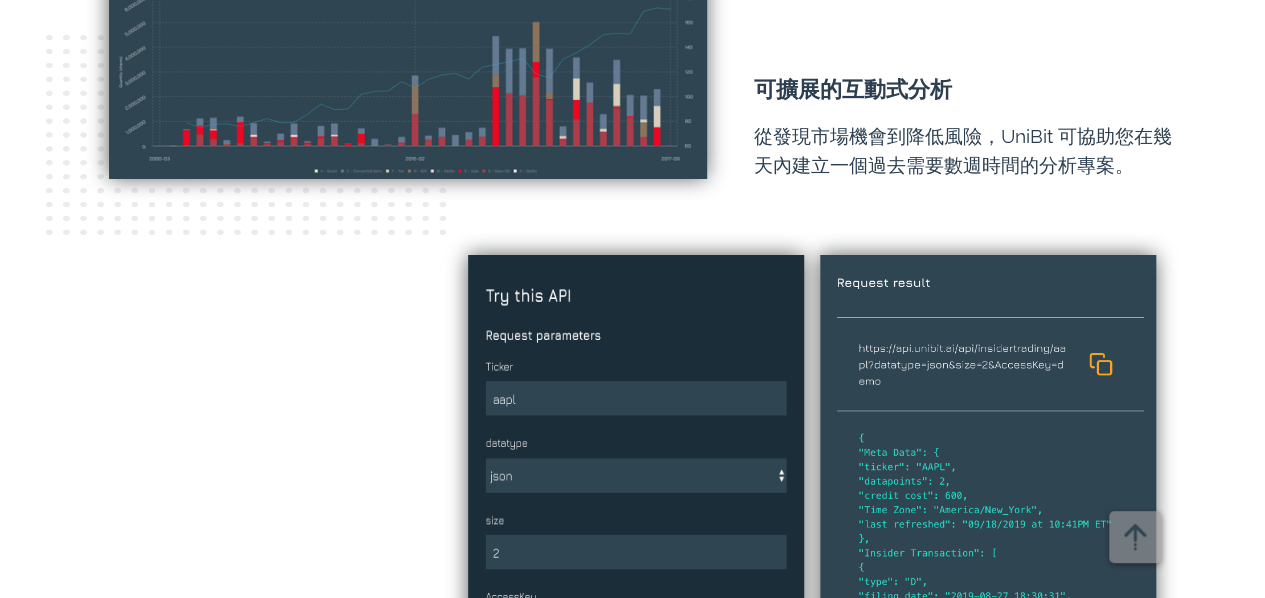 scroll, scrollTop: 3329, scrollLeft: 0, axis: vertical 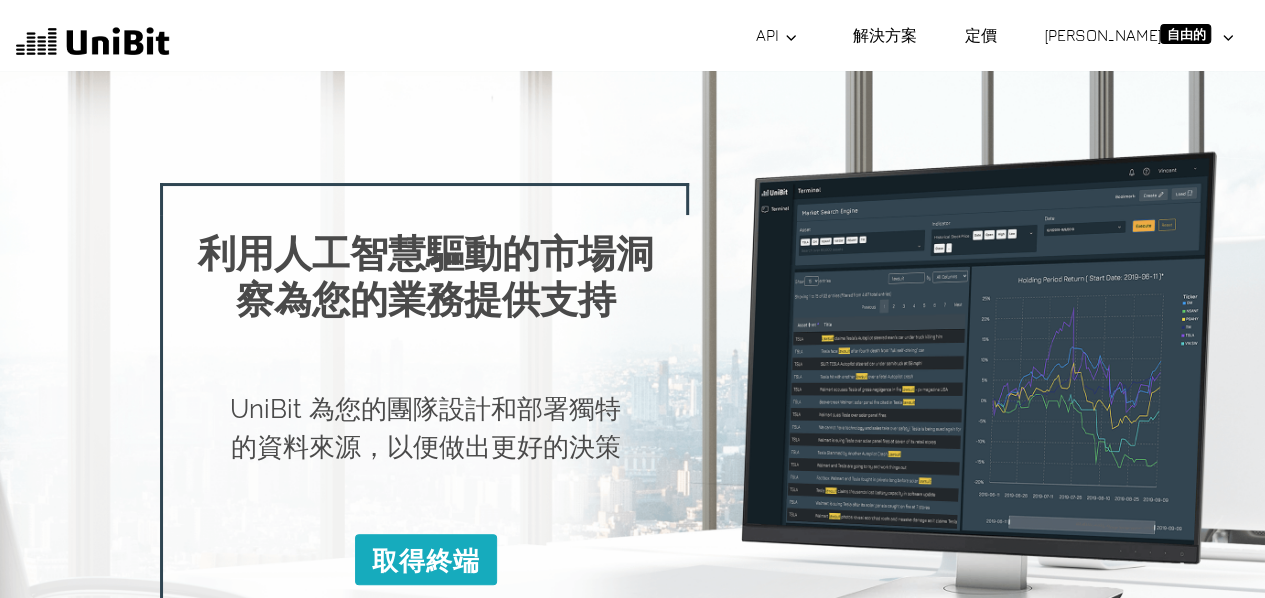 click on "API" at bounding box center (766, 35) 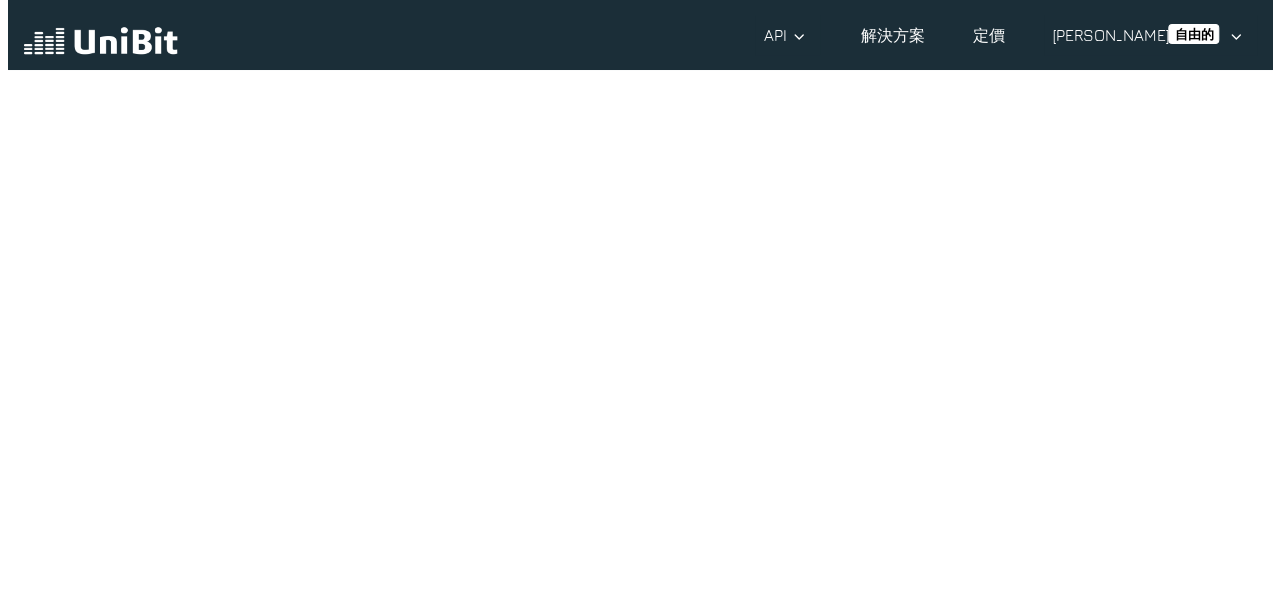 scroll, scrollTop: 45, scrollLeft: 0, axis: vertical 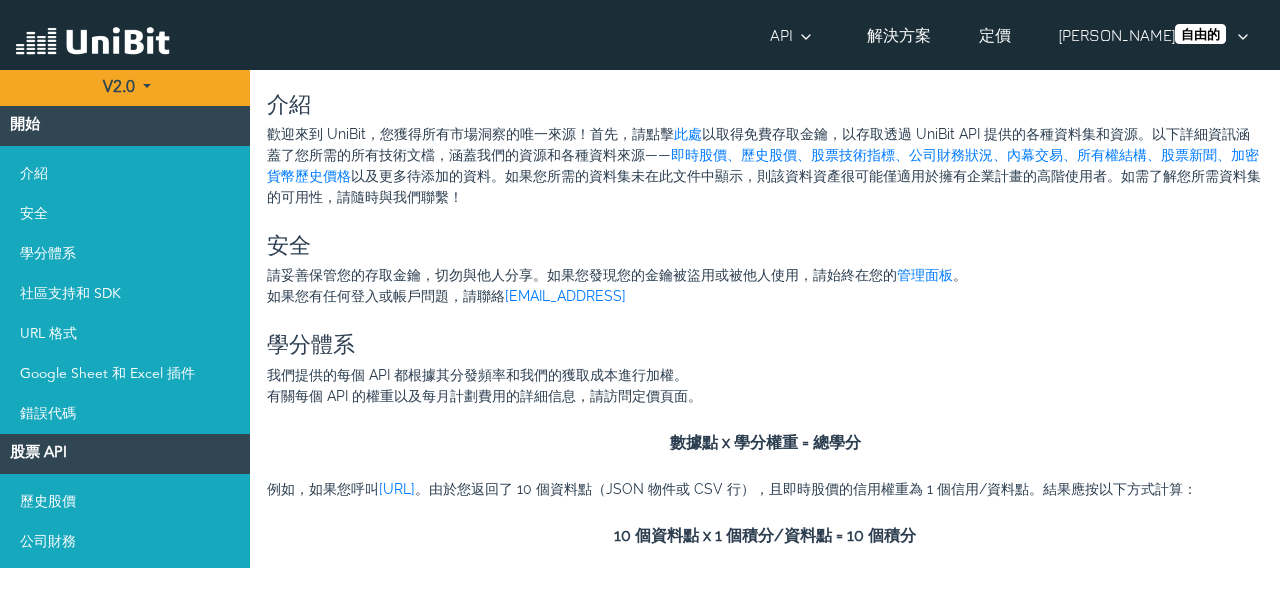 click on "API 文件" at bounding box center (0, 0) 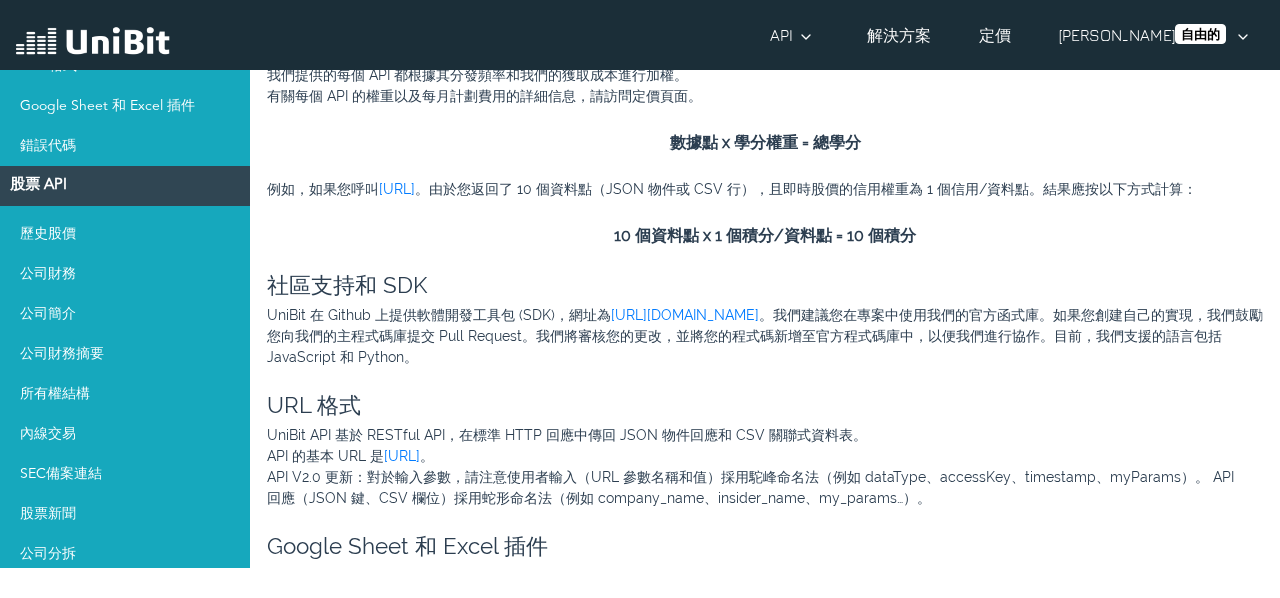 scroll, scrollTop: 300, scrollLeft: 0, axis: vertical 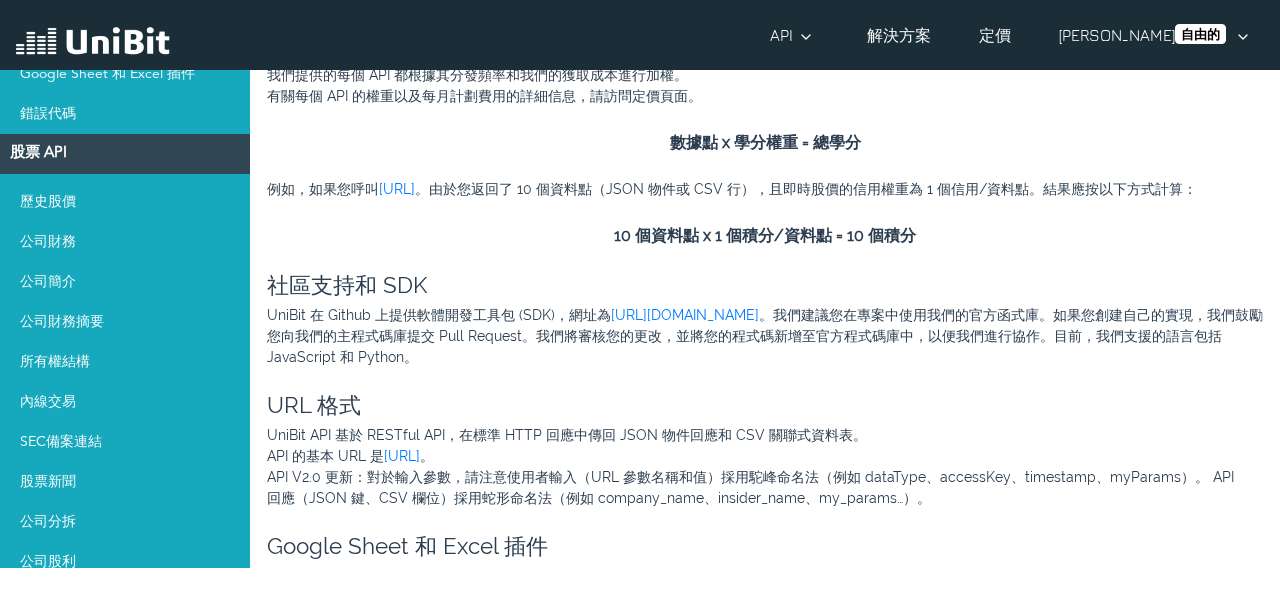 click on "歷史股價" at bounding box center [125, 202] 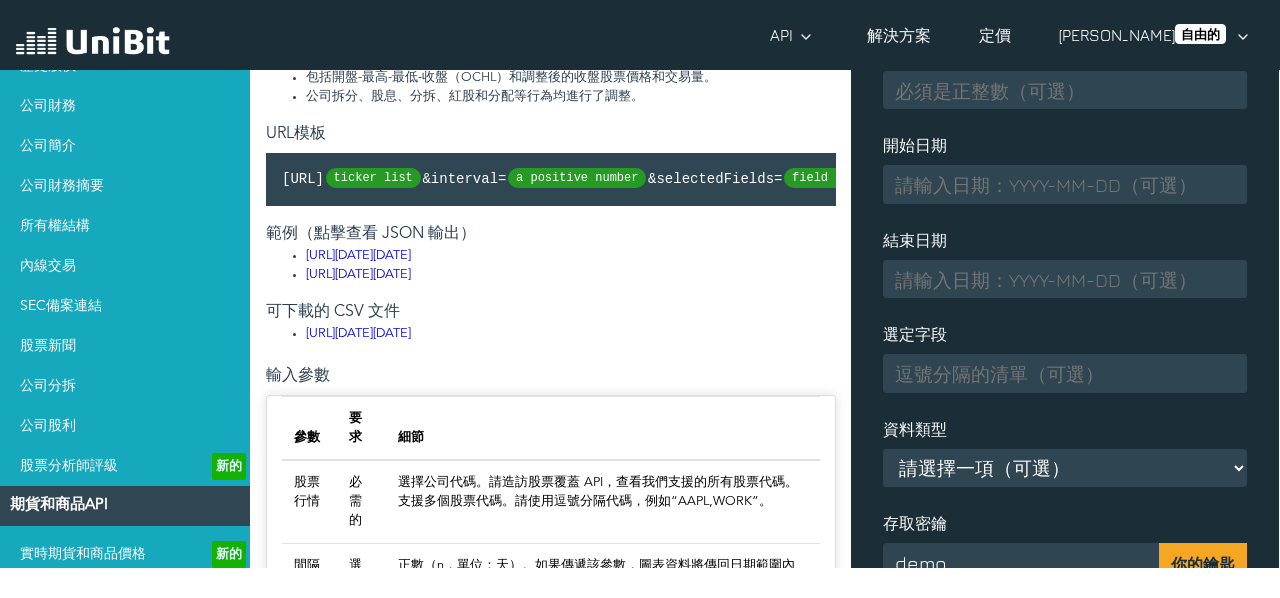 scroll, scrollTop: 500, scrollLeft: 0, axis: vertical 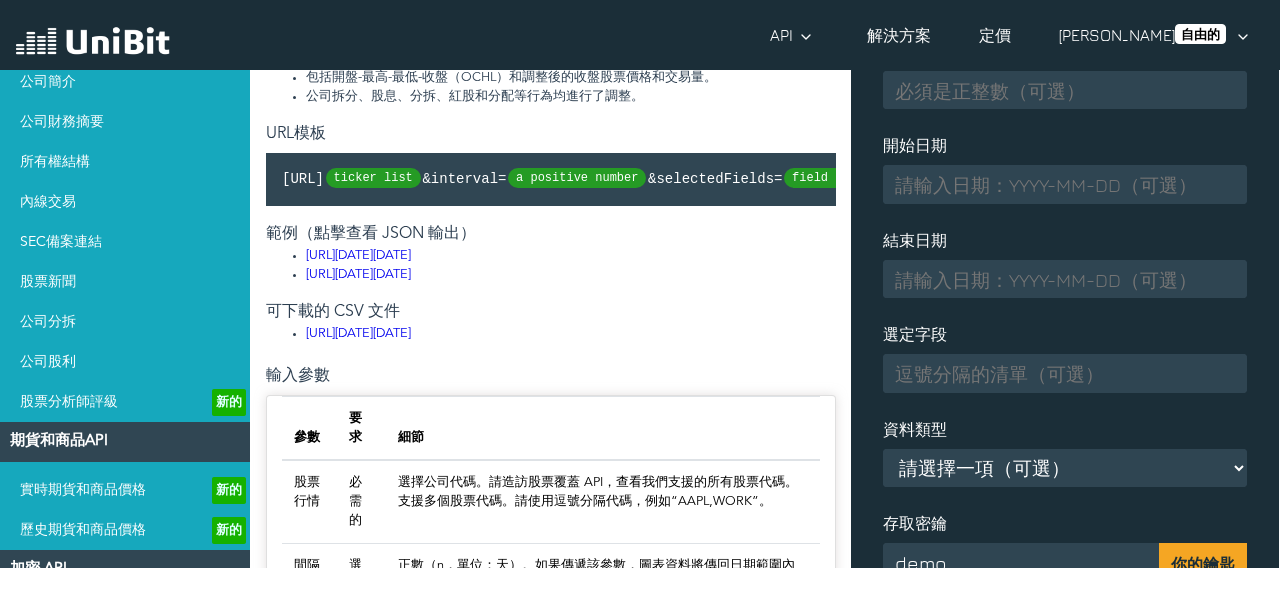 click on "股票分析師評級
新的" at bounding box center (125, 402) 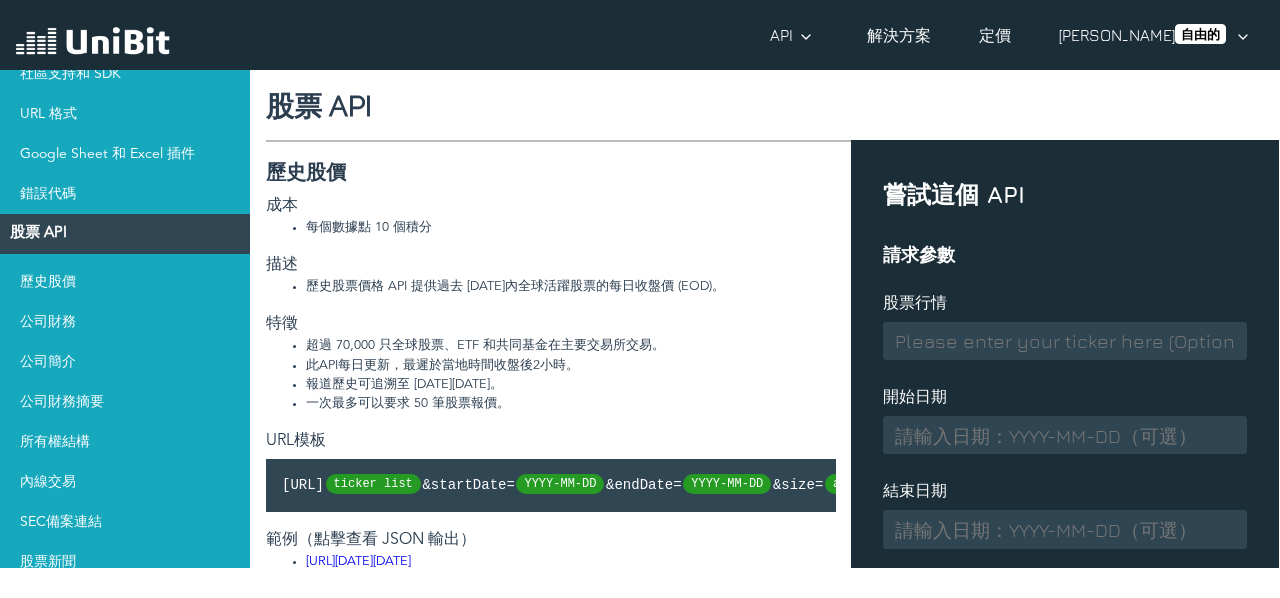scroll, scrollTop: 200, scrollLeft: 0, axis: vertical 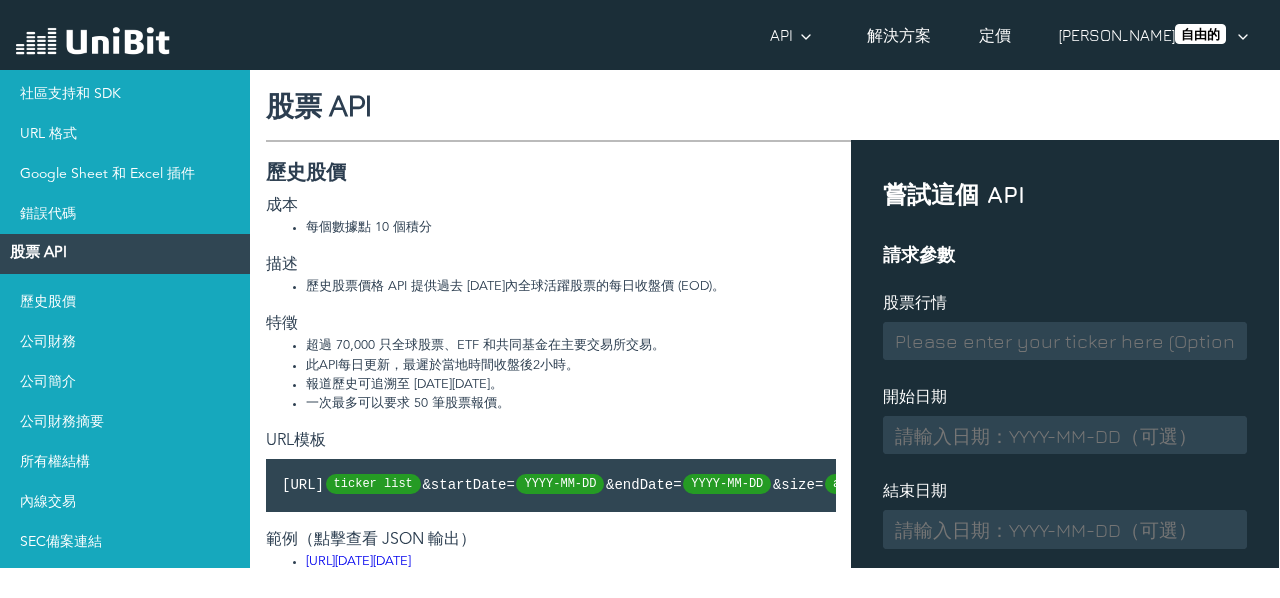 click on "歷史股價" at bounding box center (125, 302) 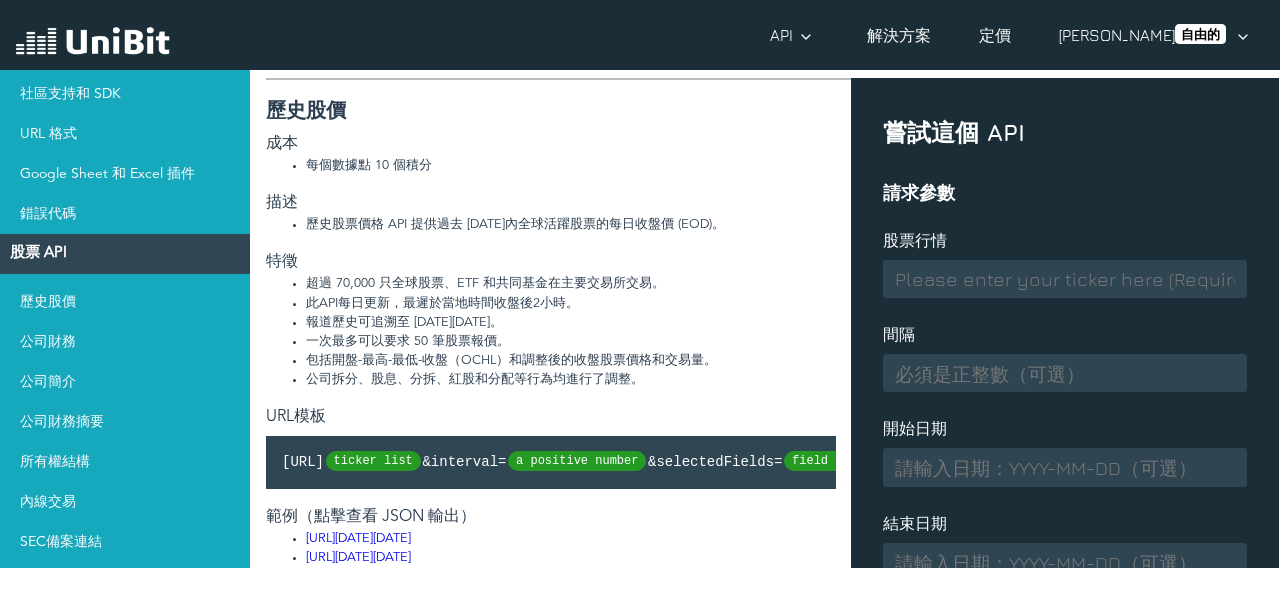 scroll, scrollTop: 100, scrollLeft: 0, axis: vertical 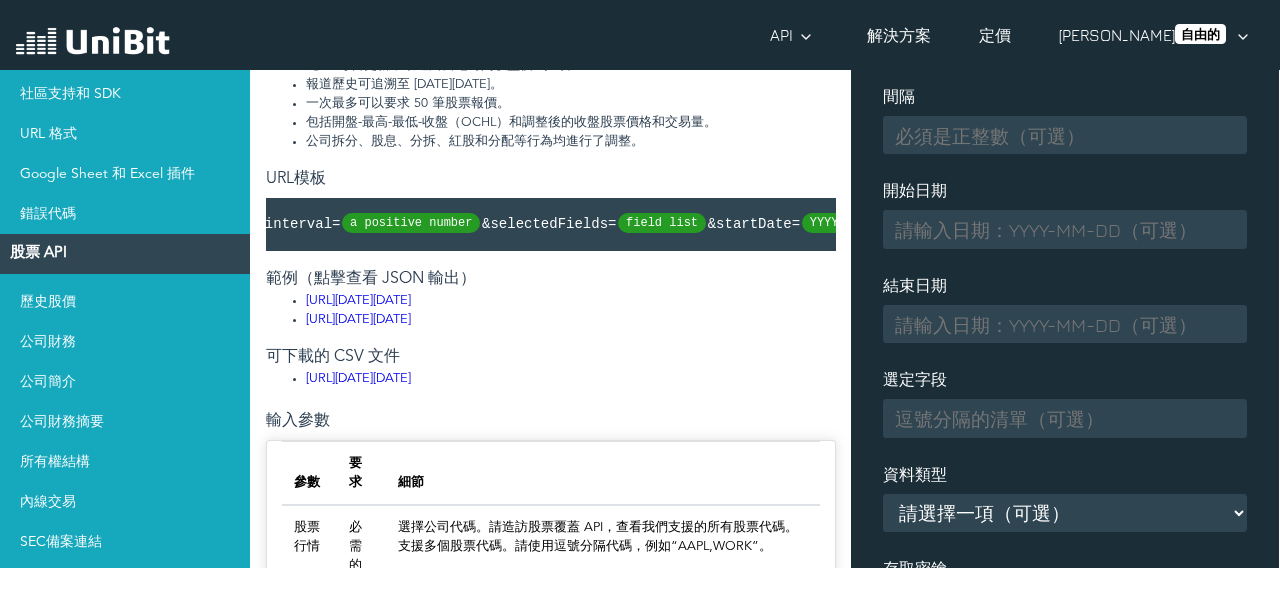 click on "ticker list" at bounding box center (207, 223) 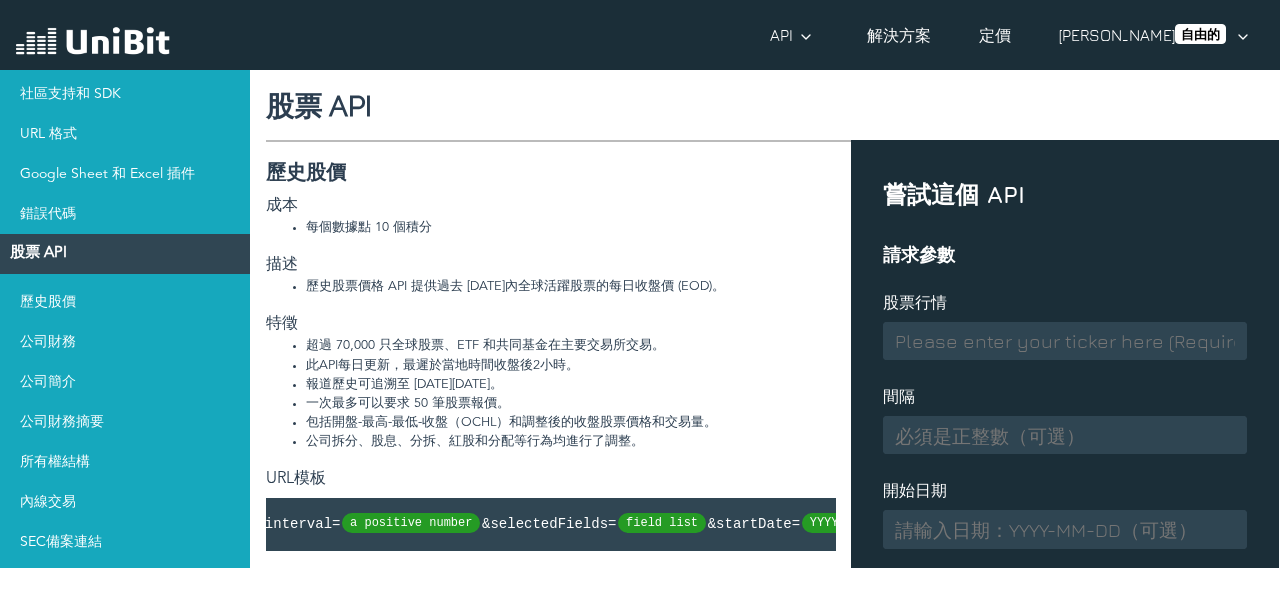scroll, scrollTop: 100, scrollLeft: 0, axis: vertical 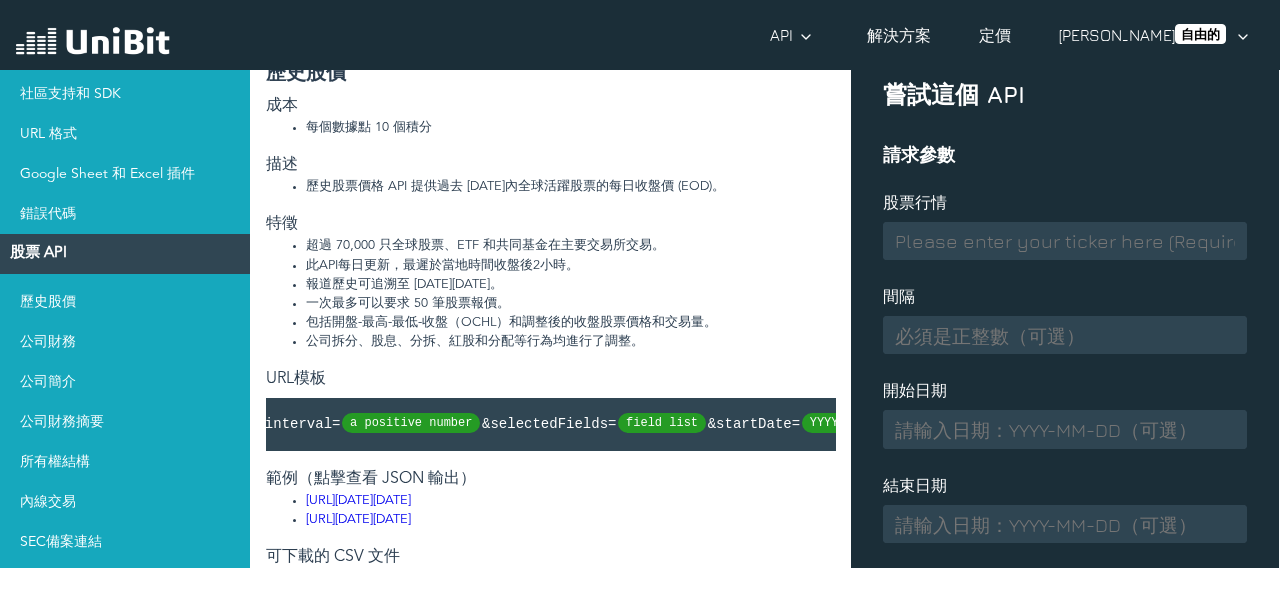 click at bounding box center [1065, 241] 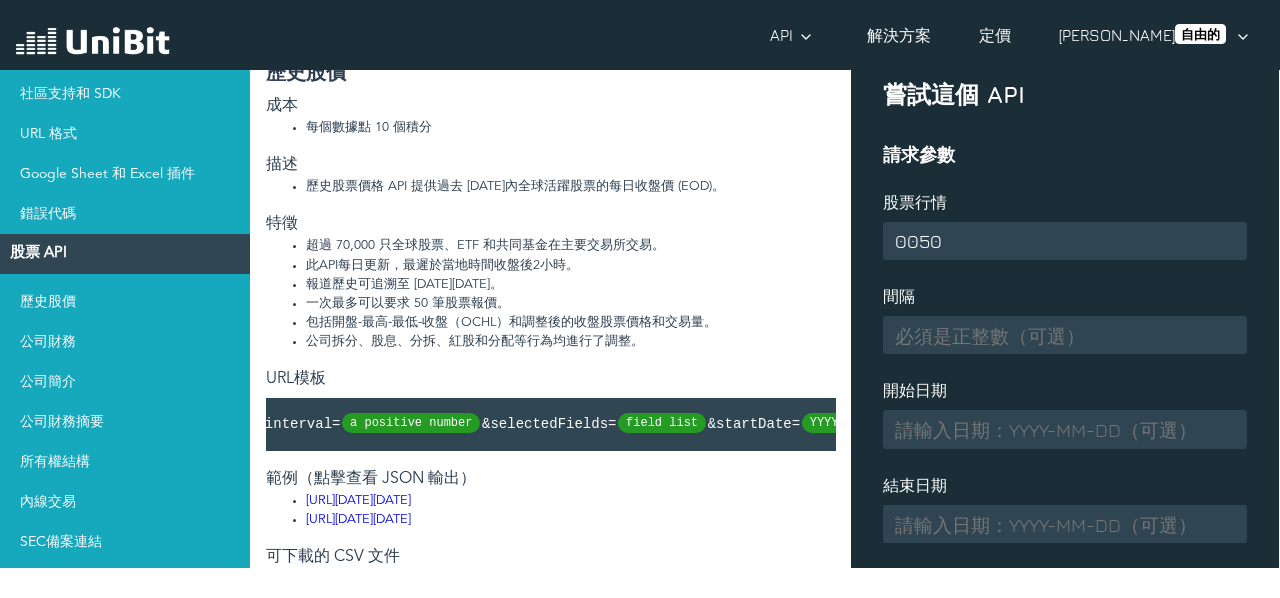 type on "0050" 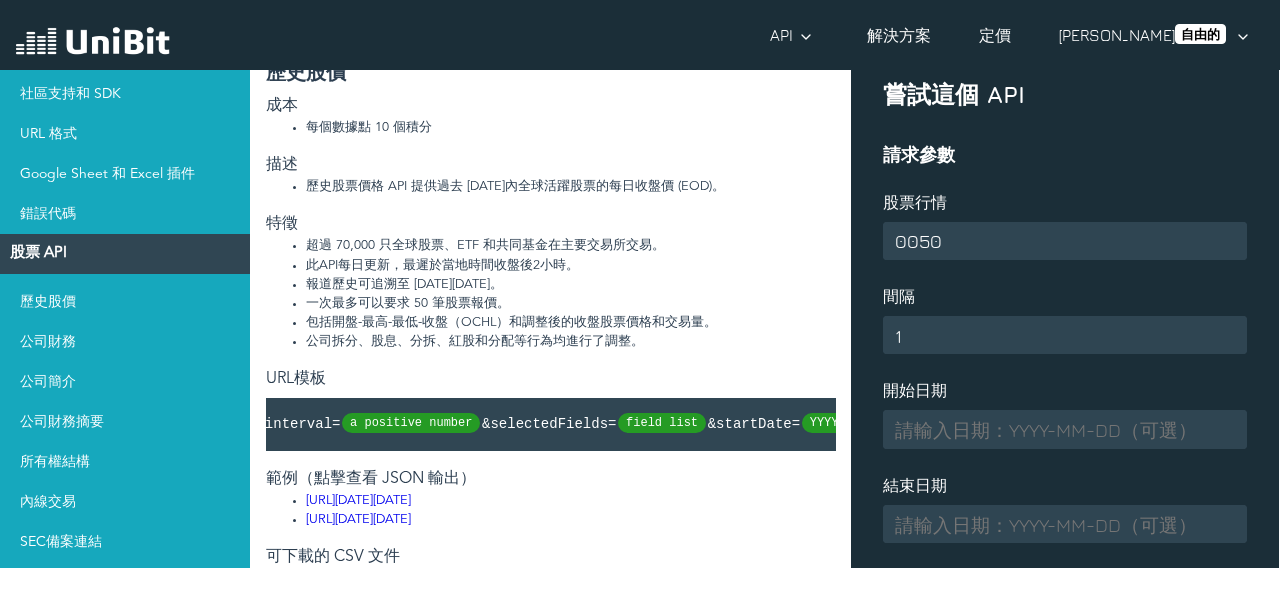 click on "1" at bounding box center (1065, 335) 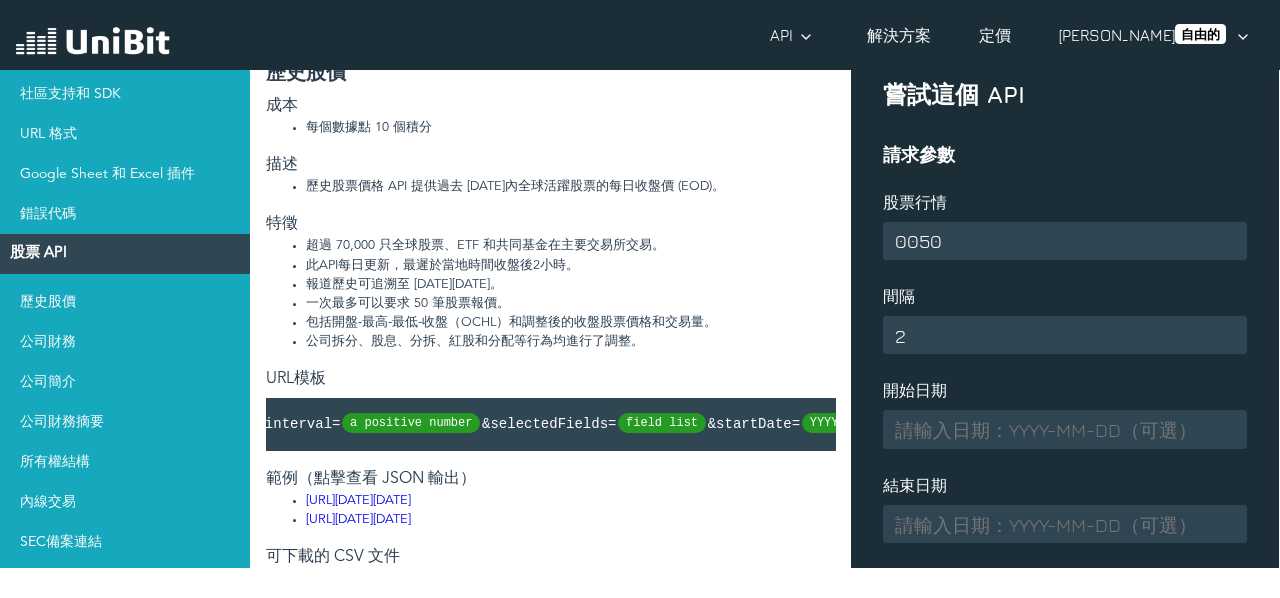 click on "2" at bounding box center [1065, 335] 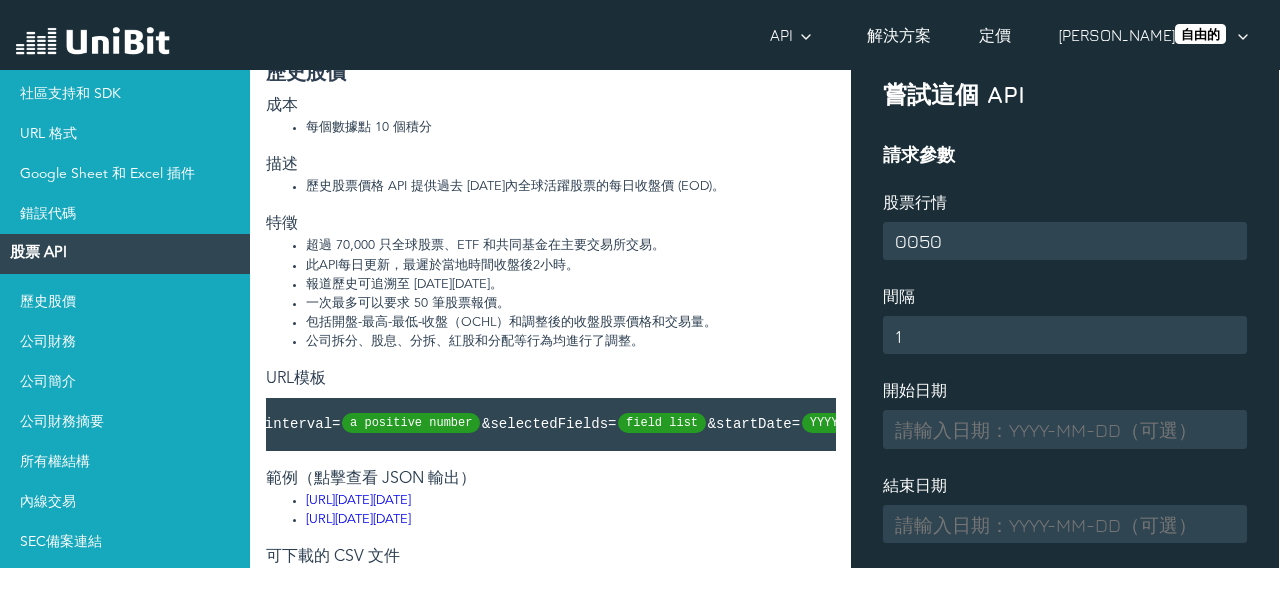 click on "1" at bounding box center [1065, 335] 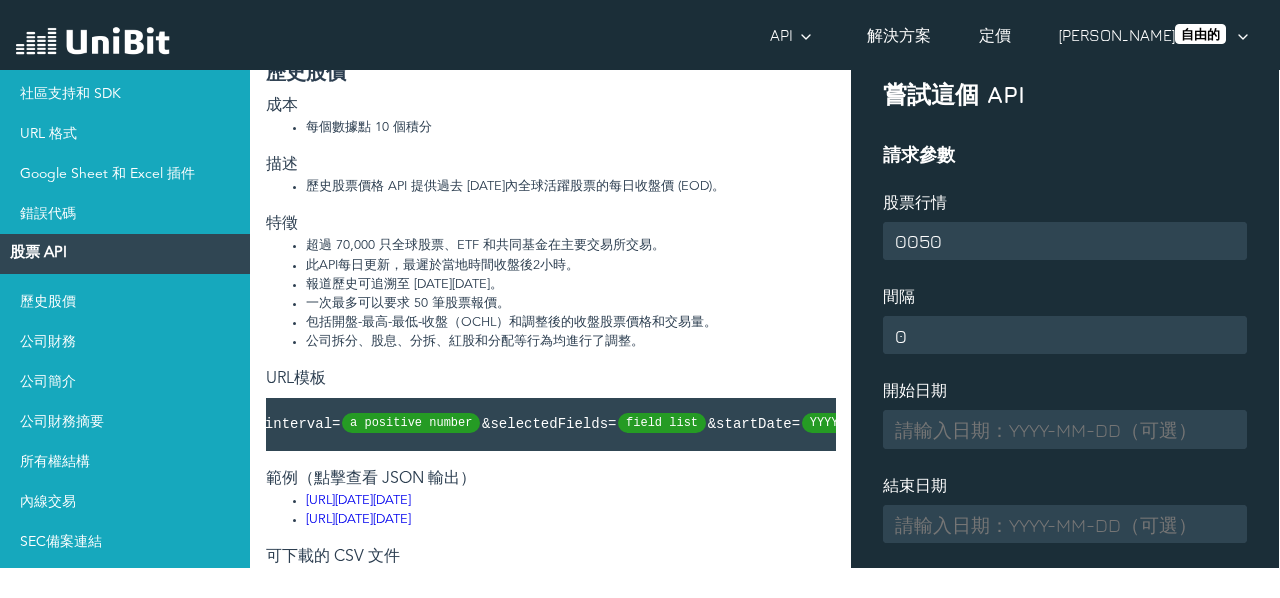 click on "0" at bounding box center [1065, 335] 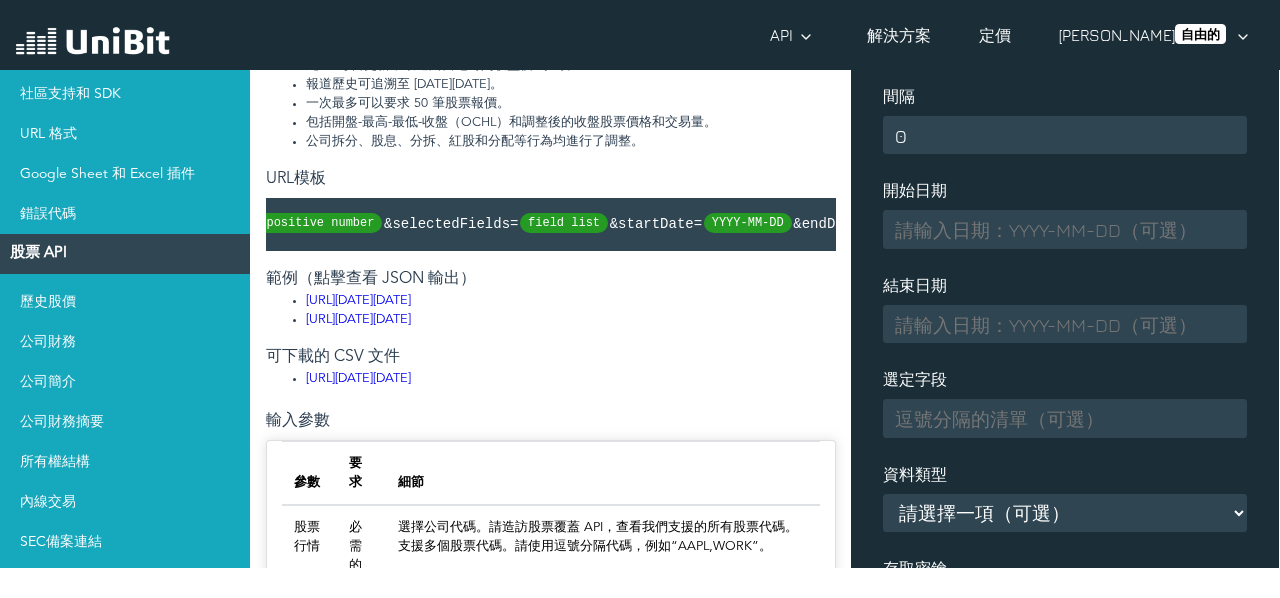 scroll, scrollTop: 0, scrollLeft: 294, axis: horizontal 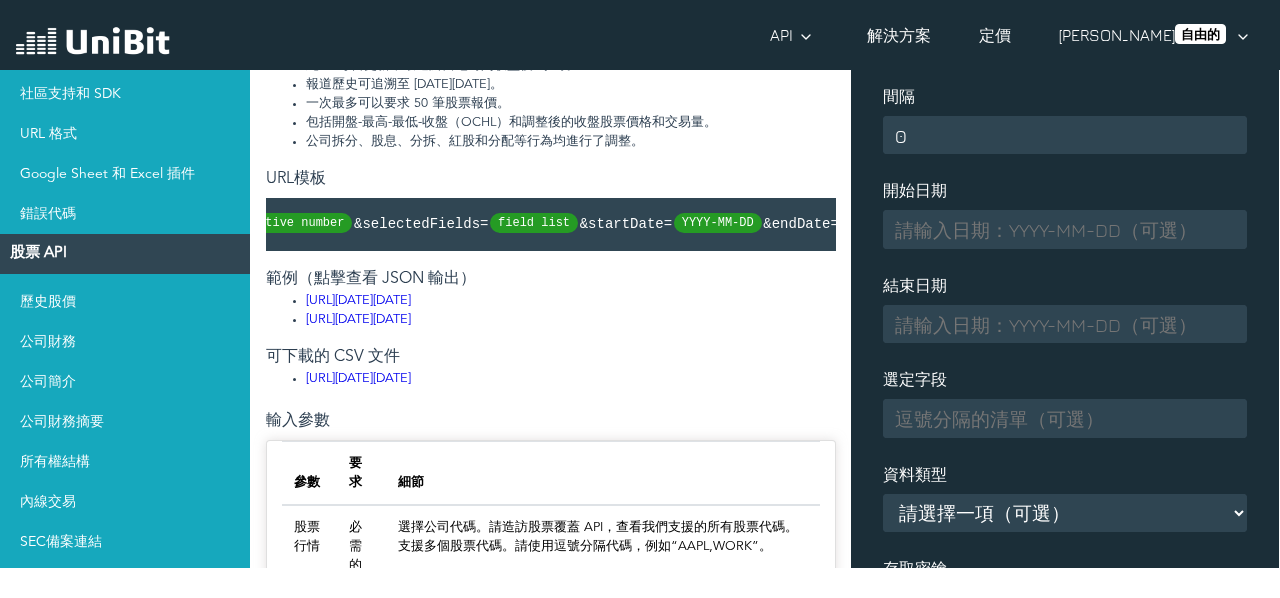 click on "0" at bounding box center (1065, 135) 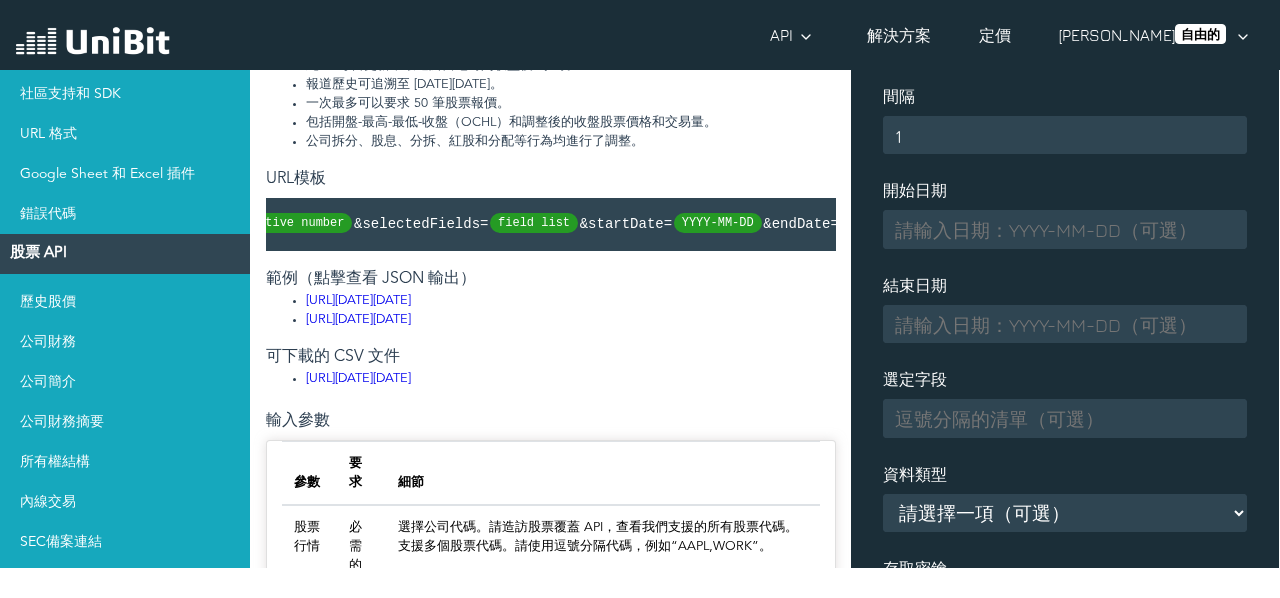type on "1" 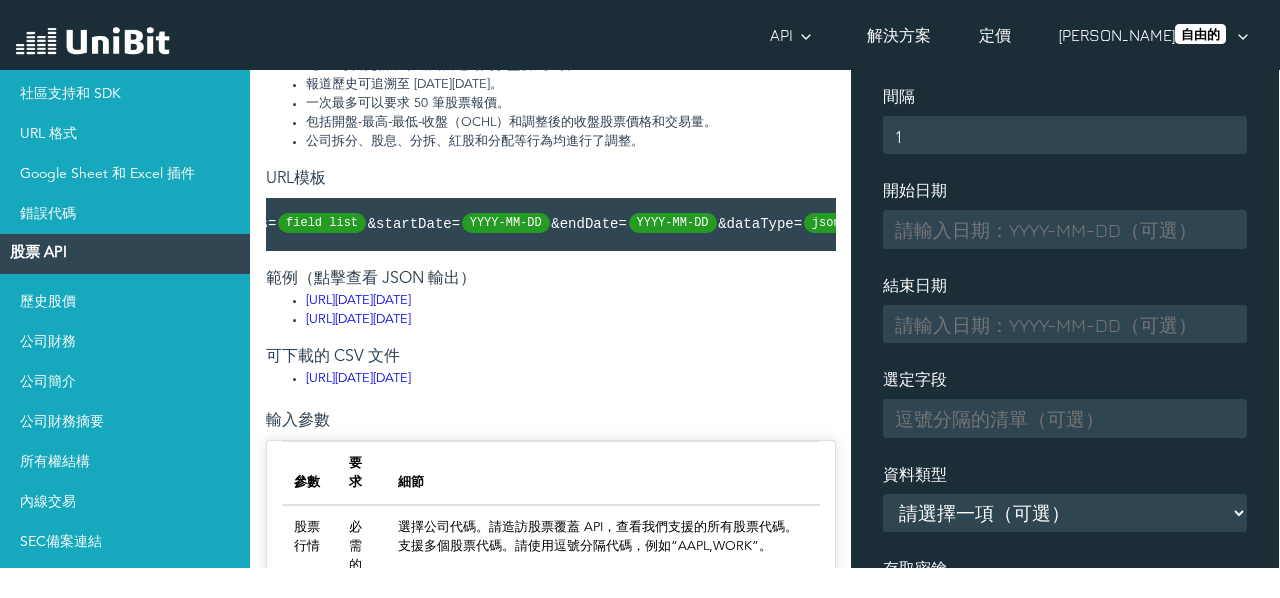 scroll, scrollTop: 0, scrollLeft: 524, axis: horizontal 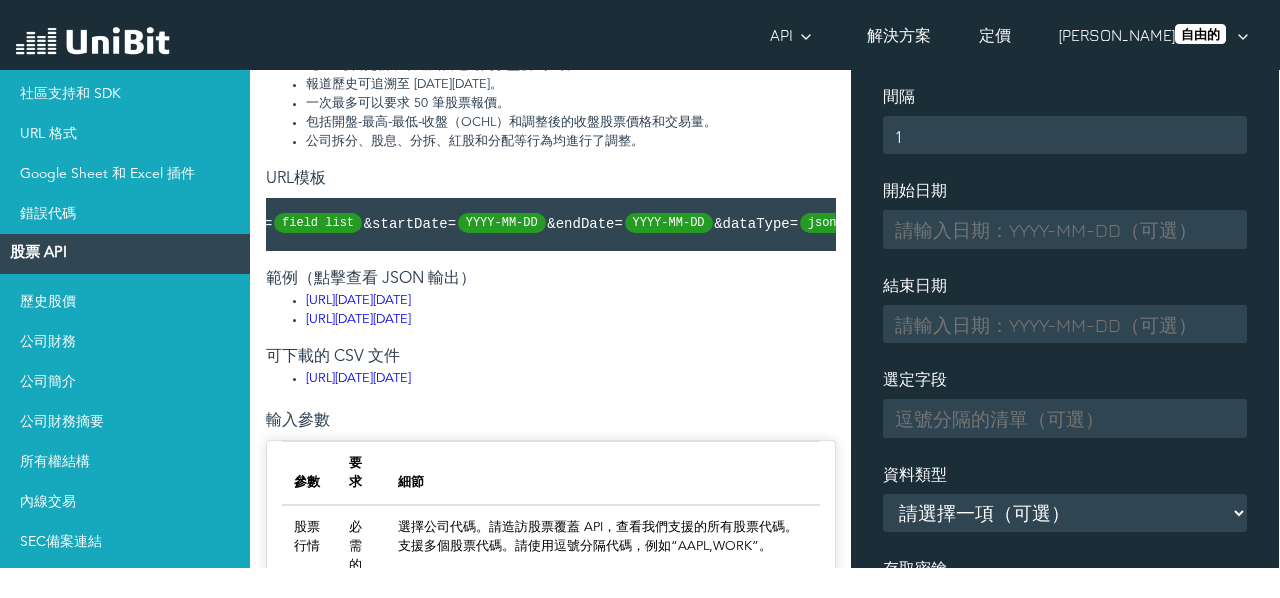 click on "歷史股價" at bounding box center (125, 302) 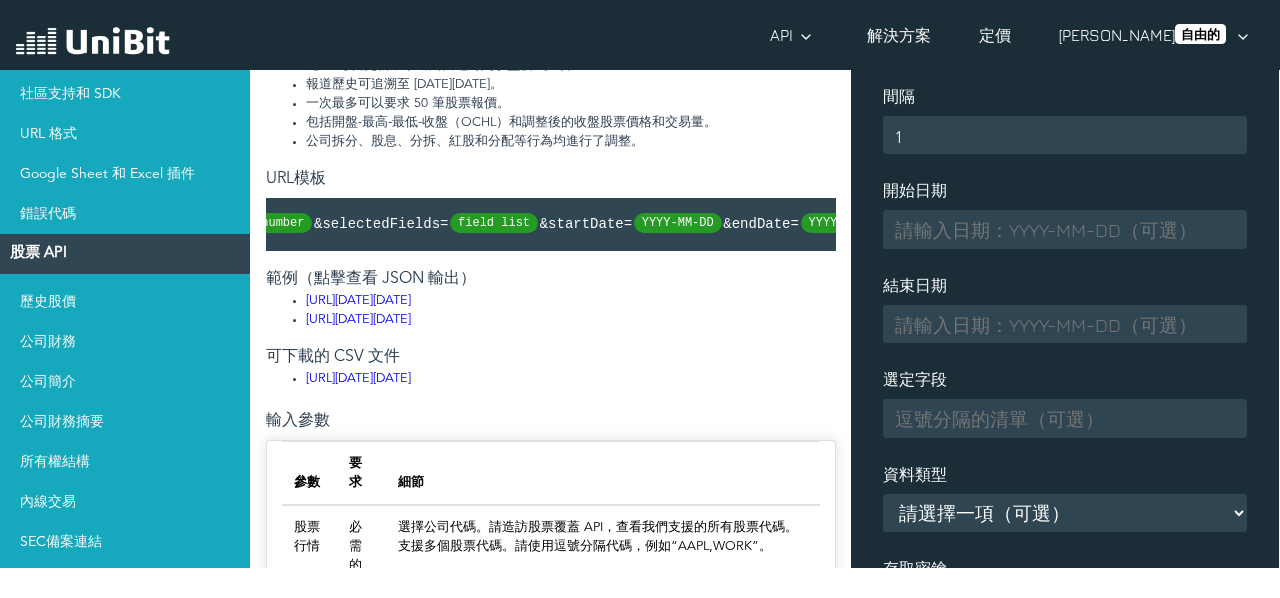 scroll, scrollTop: 0, scrollLeft: 336, axis: horizontal 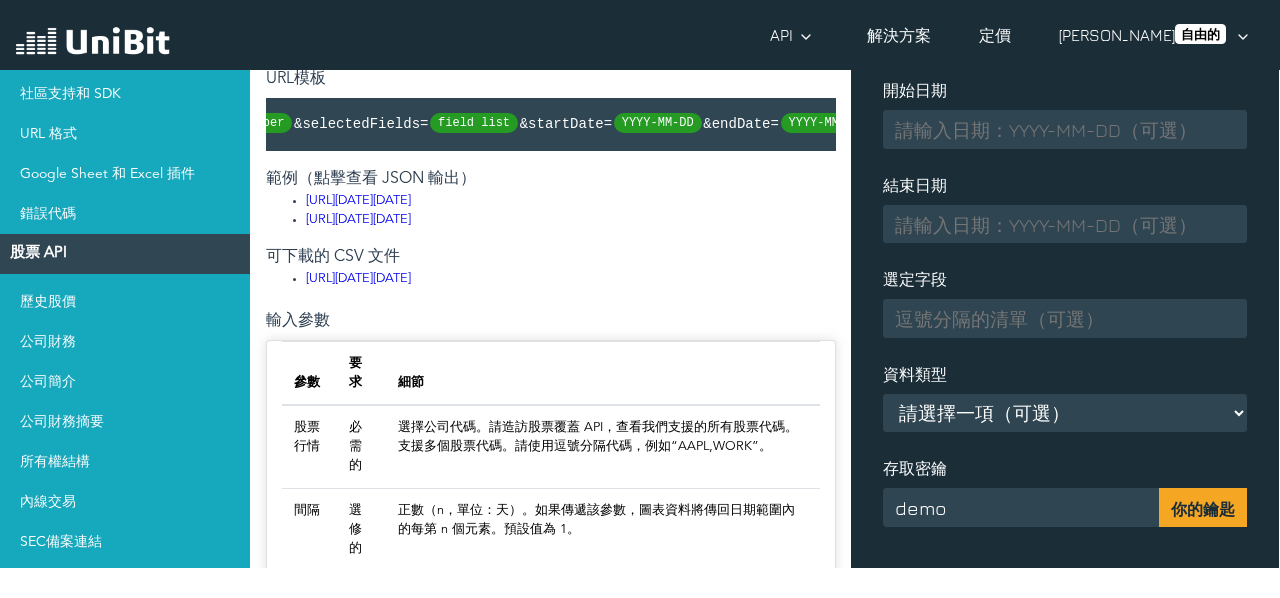 click on "請選擇一項（可選）   json csv" at bounding box center (1065, 413) 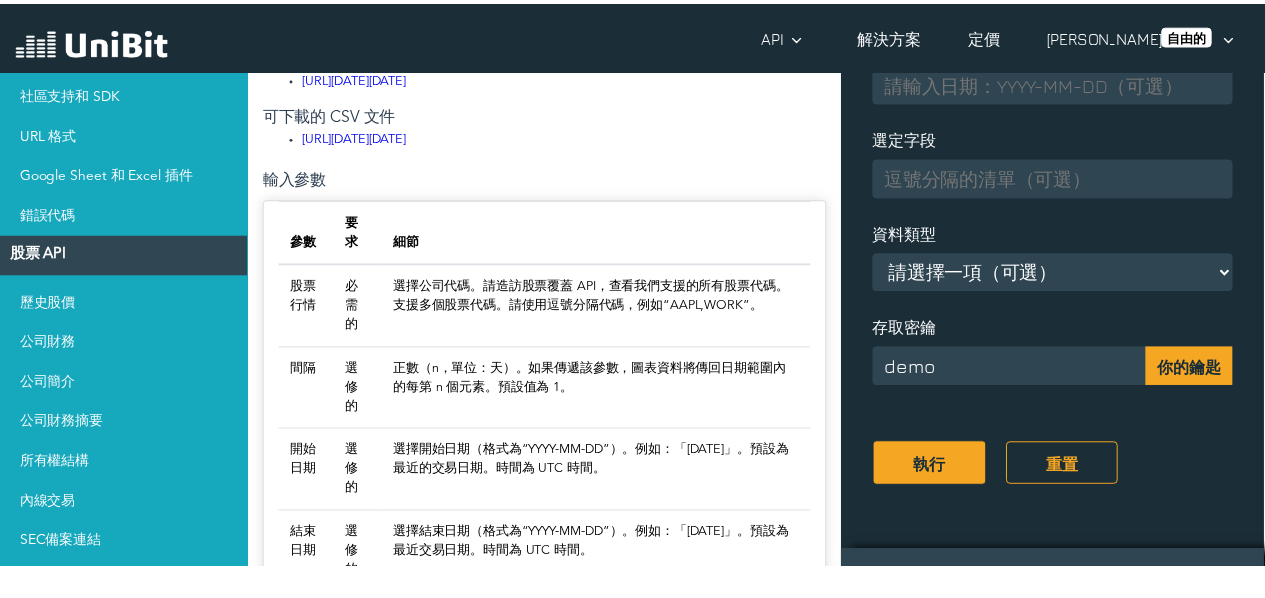 scroll, scrollTop: 500, scrollLeft: 0, axis: vertical 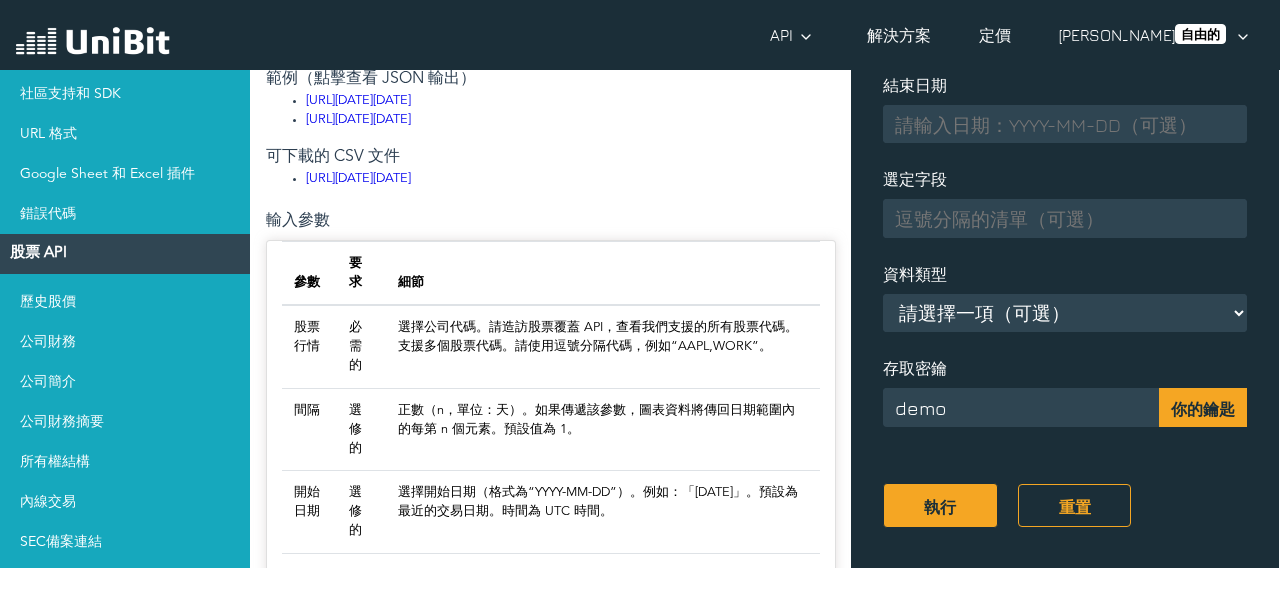 click on "[PERSON_NAME]" at bounding box center [1117, 35] 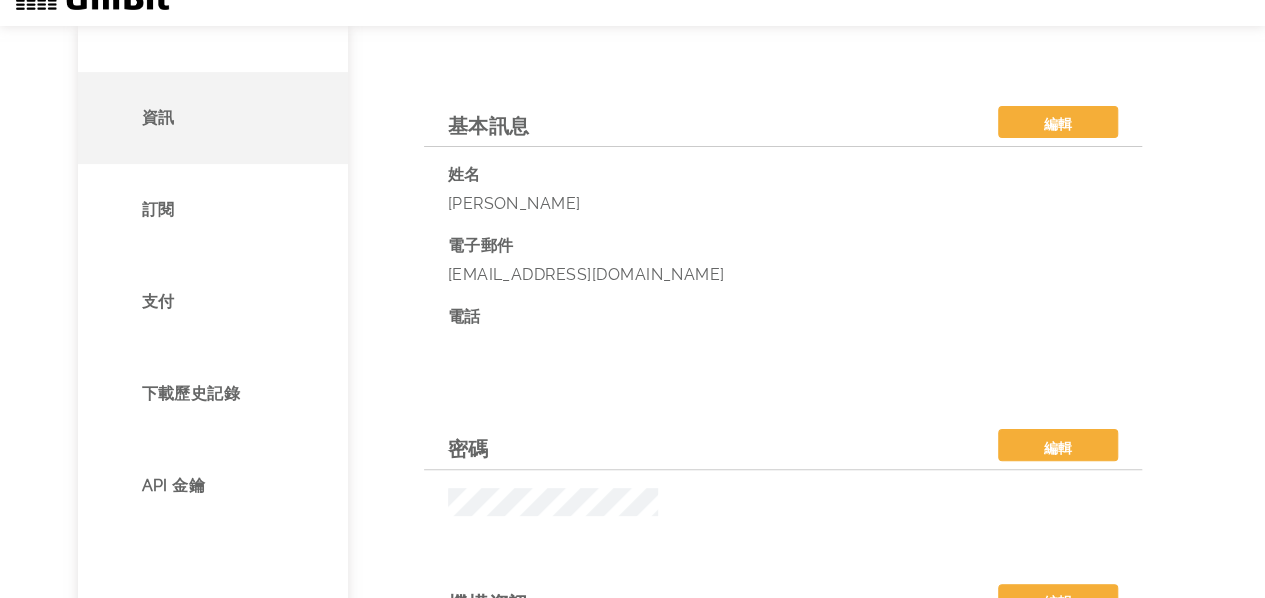scroll, scrollTop: 70, scrollLeft: 0, axis: vertical 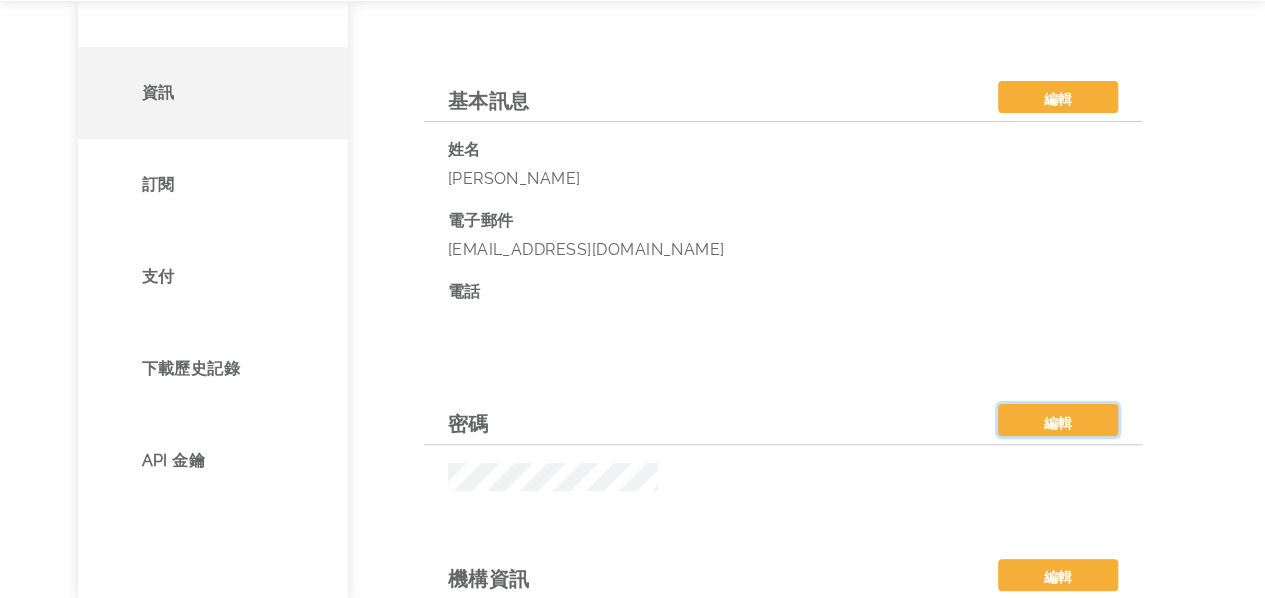 click on "編輯" at bounding box center [1058, 423] 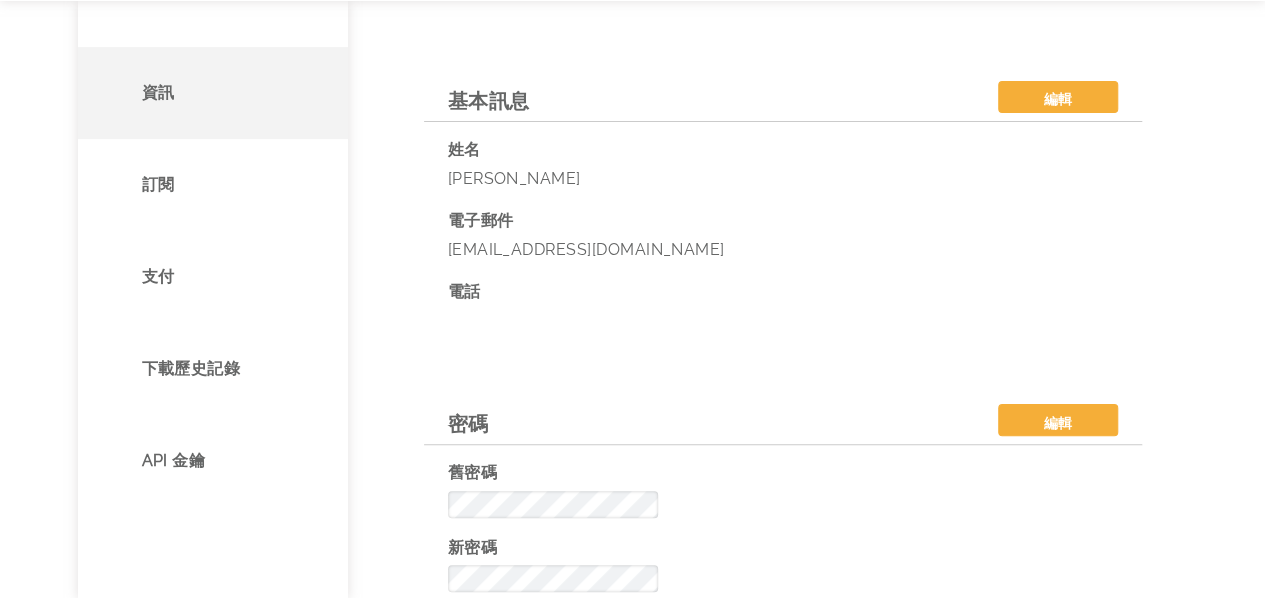 click on "基本訊息   編輯   姓名   [PERSON_NAME]郵件   [EMAIL_ADDRESS][DOMAIN_NAME]   電話     密碼   編輯   舊密碼     新密碼     確認密碼     機構資訊   編輯   機構     標題" at bounding box center (783, 520) 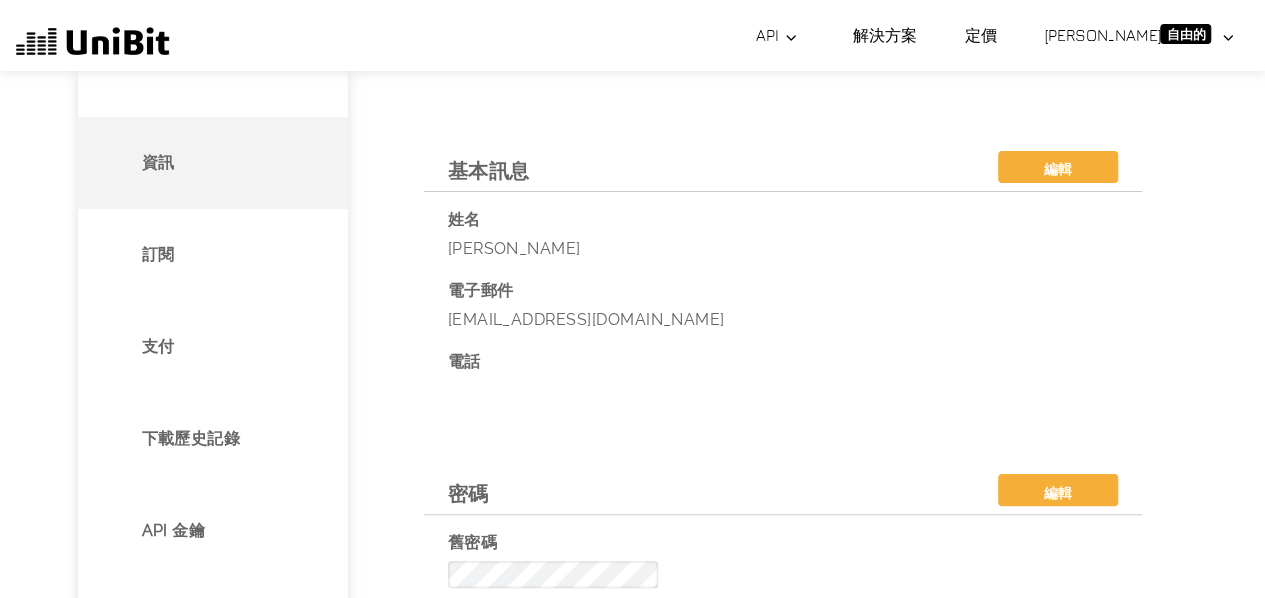 scroll, scrollTop: 70, scrollLeft: 0, axis: vertical 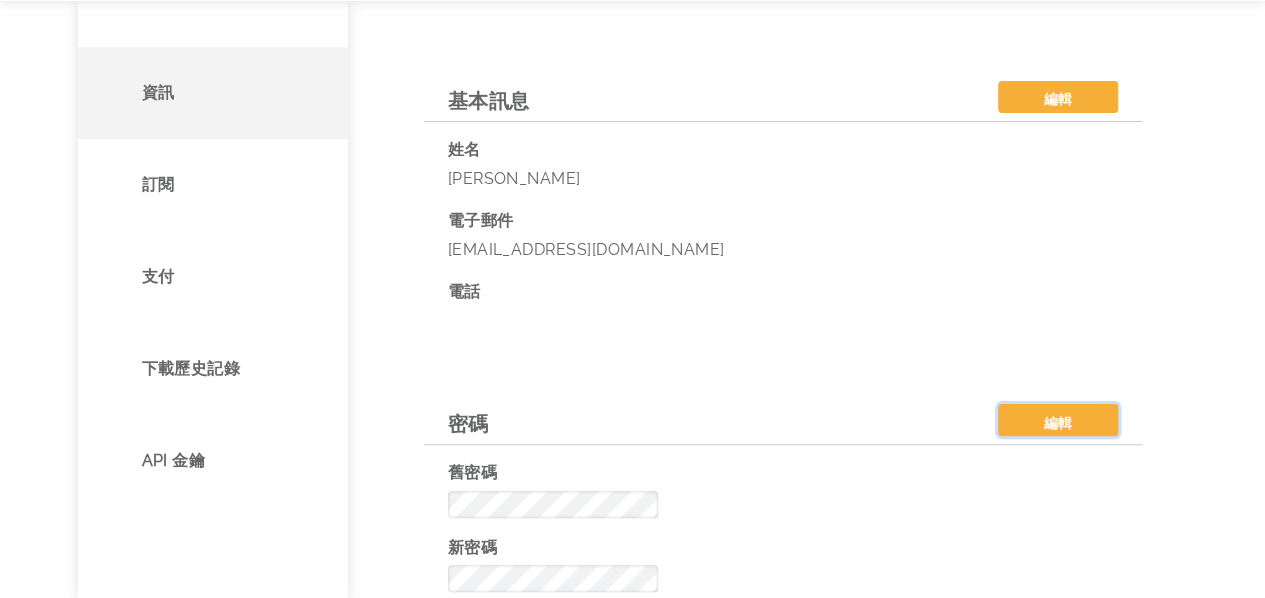 click on "編輯" at bounding box center (1058, 420) 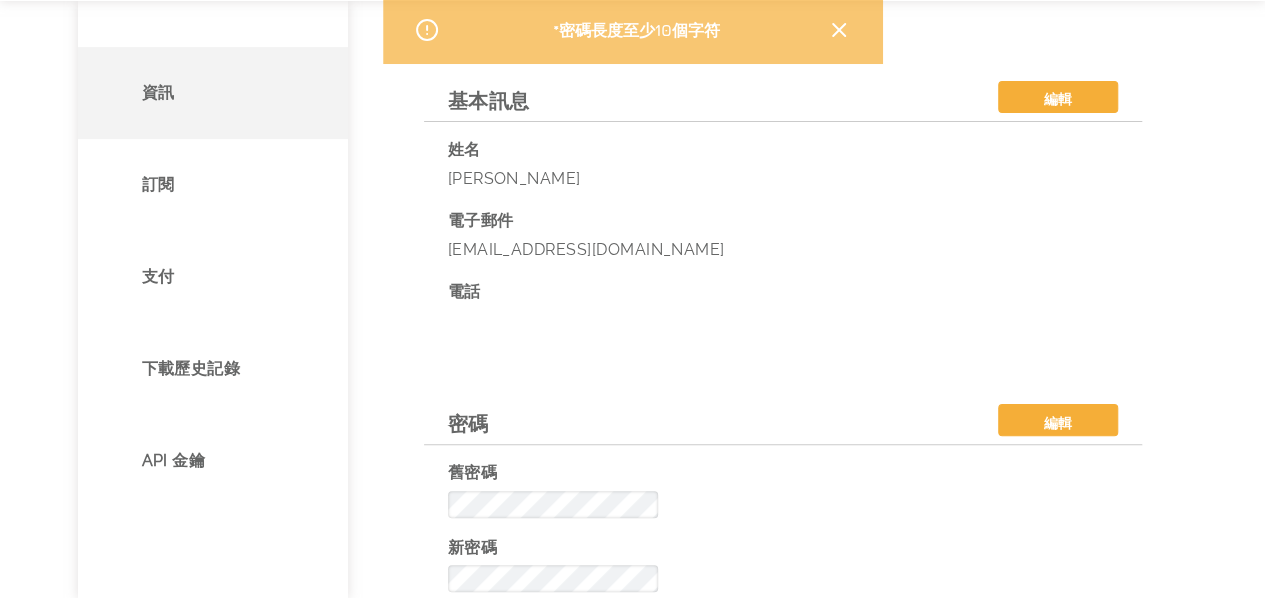 click on "姓名   [PERSON_NAME]郵件   [EMAIL_ADDRESS][DOMAIN_NAME]   電話" at bounding box center [783, 248] 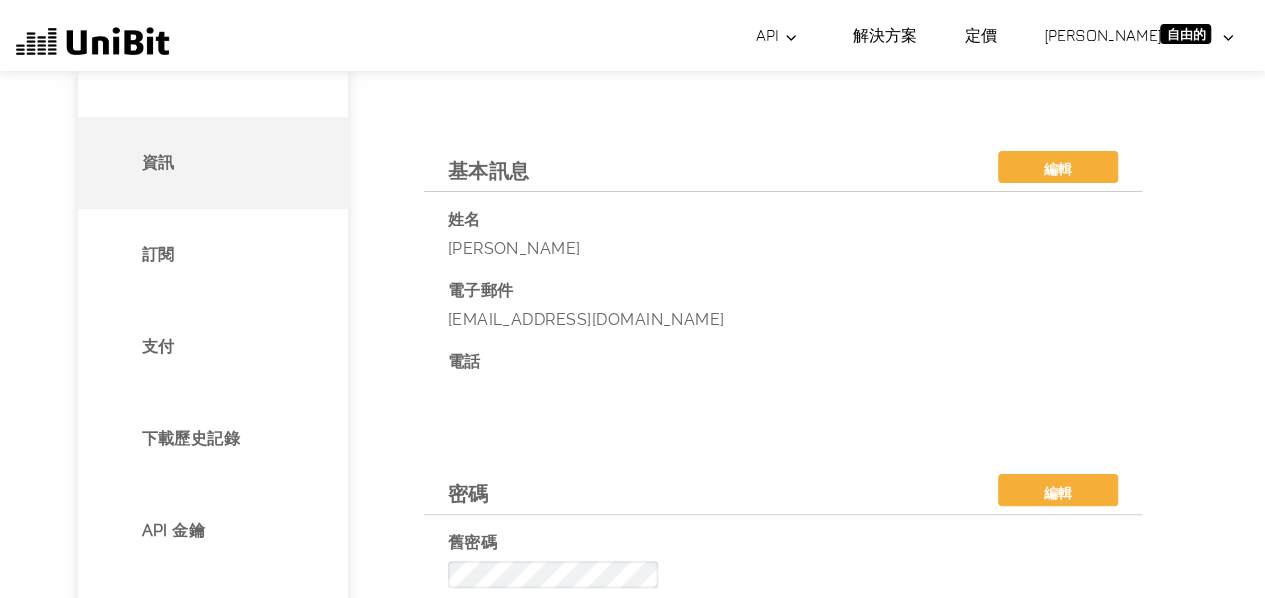 scroll, scrollTop: 70, scrollLeft: 0, axis: vertical 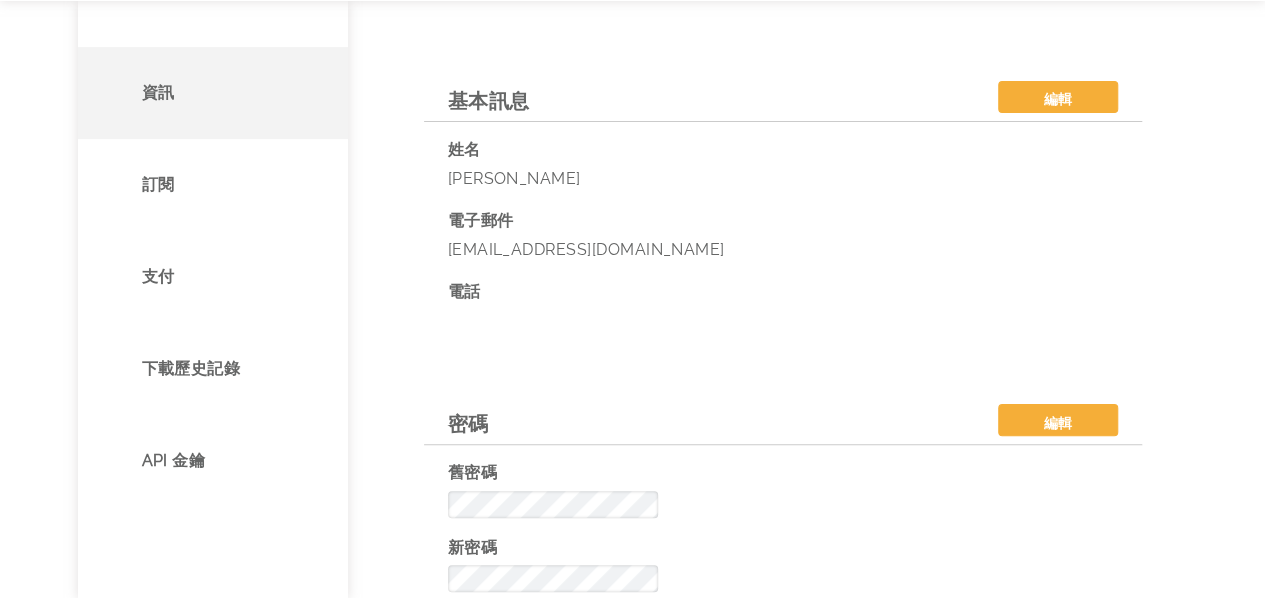 click on "API 金鑰" at bounding box center (158, 92) 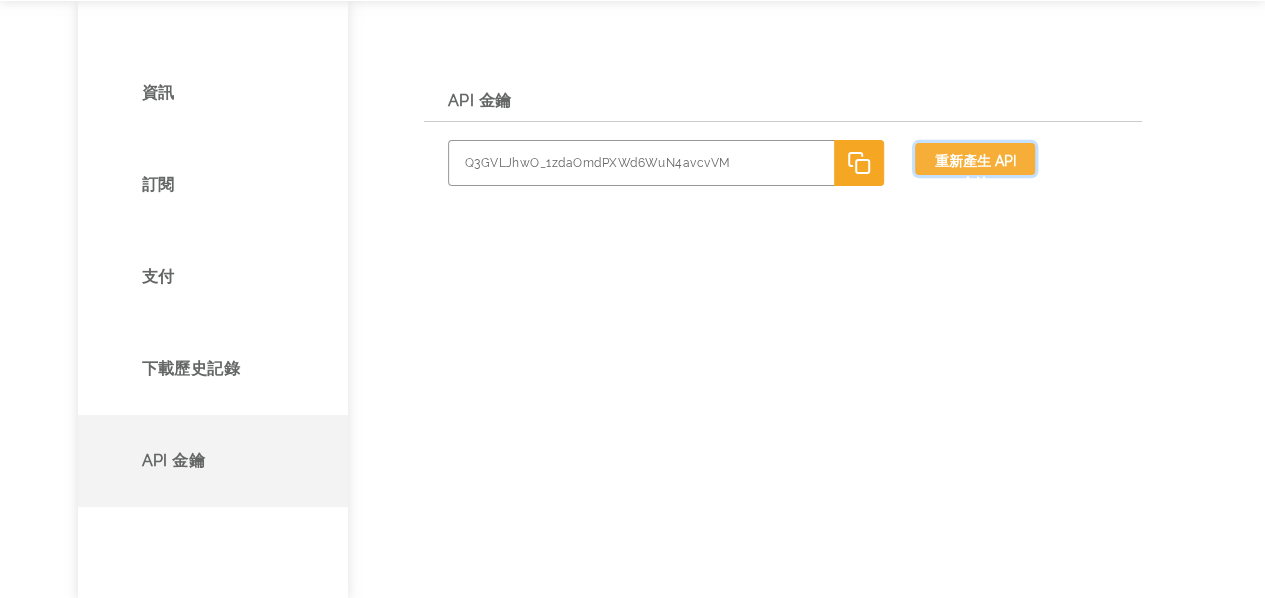 click on "重新產生 API 金鑰" at bounding box center (975, 172) 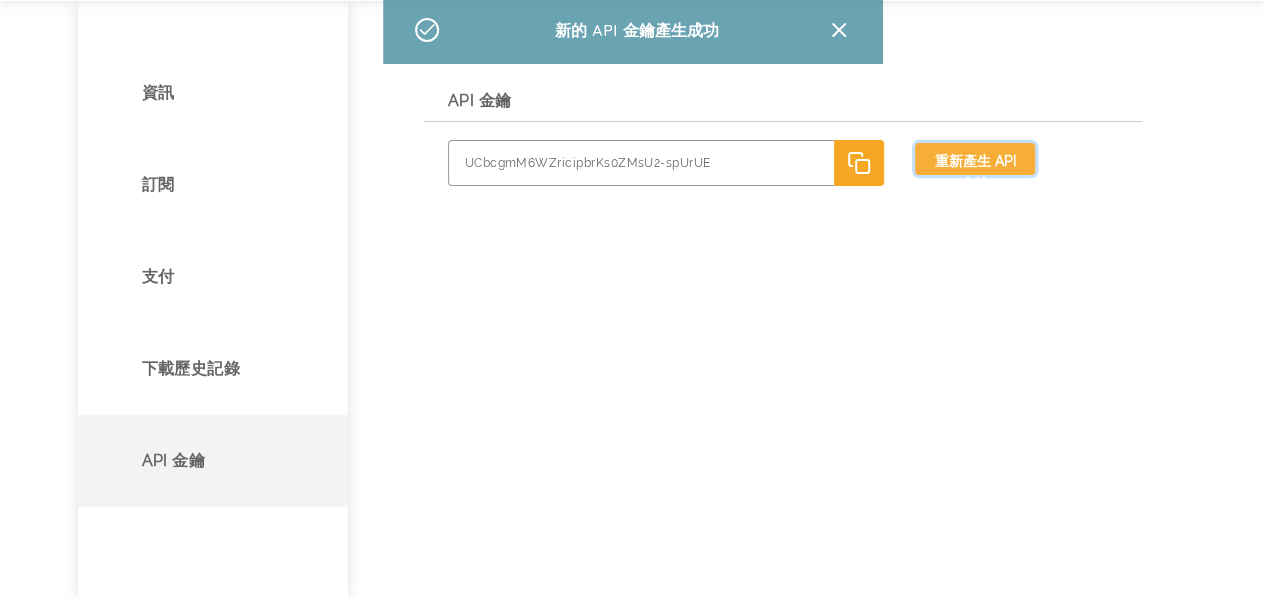 click on "重新產生 API 金鑰" at bounding box center [975, 172] 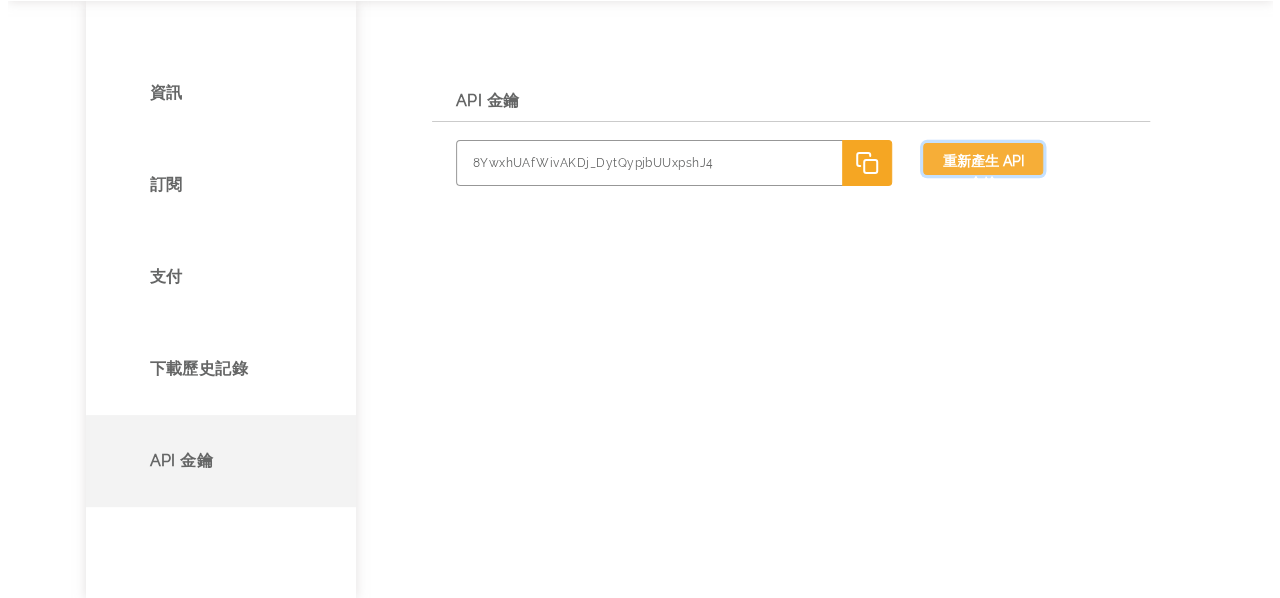 scroll, scrollTop: 0, scrollLeft: 0, axis: both 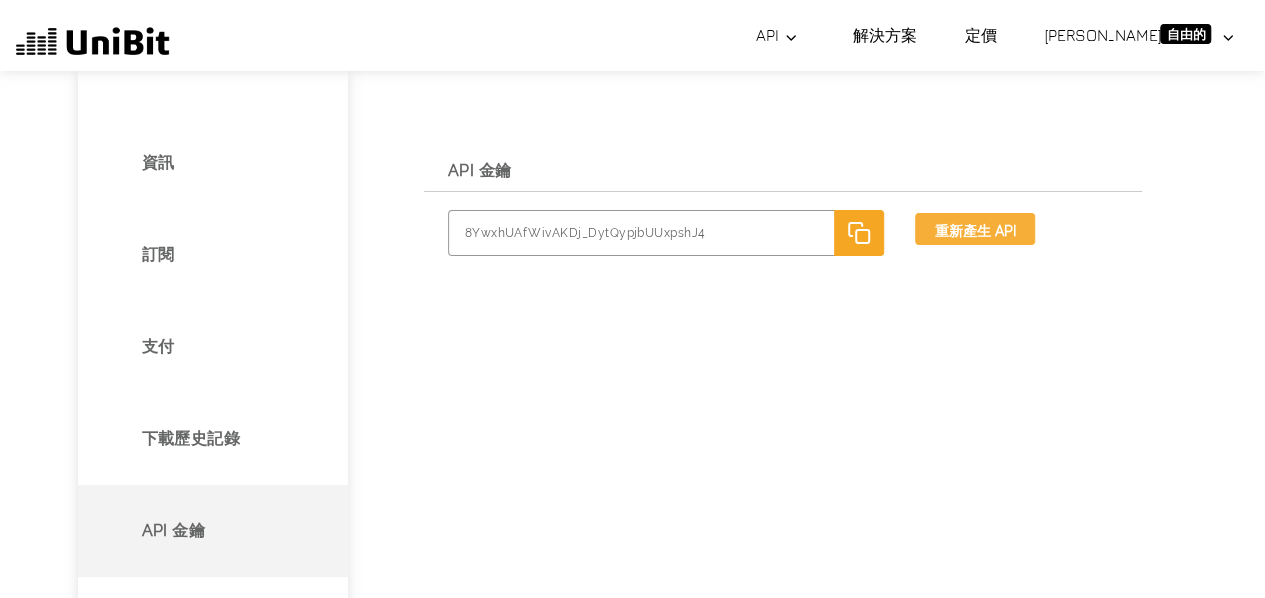 click at bounding box center [93, 43] 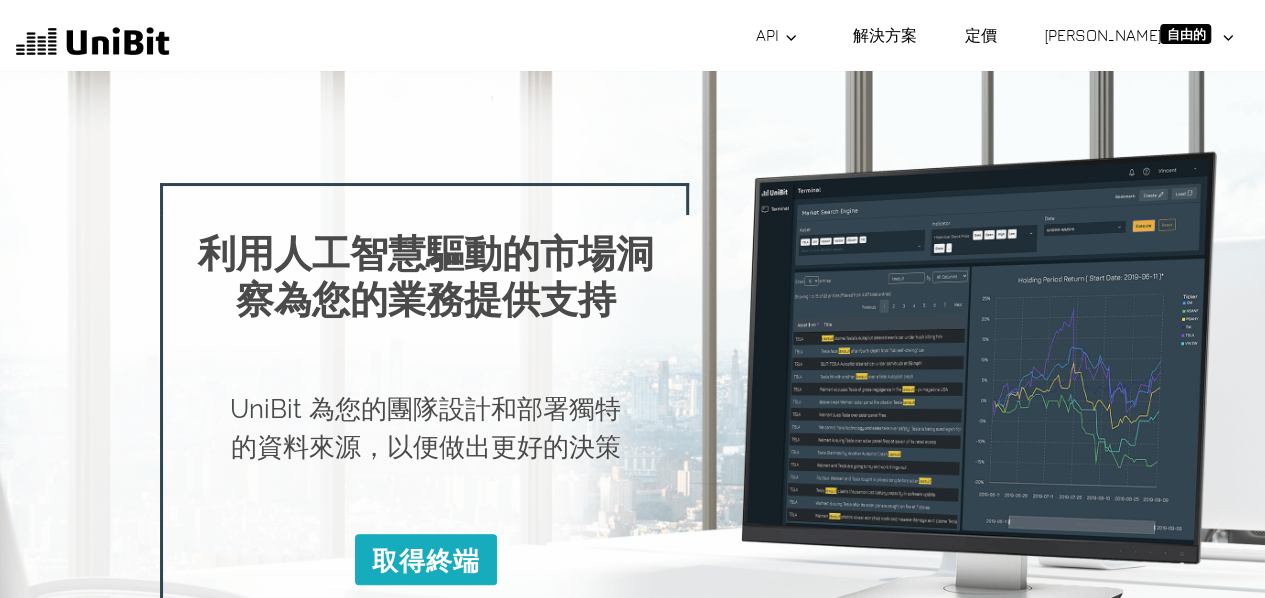 click on "API 文件" at bounding box center (0, 0) 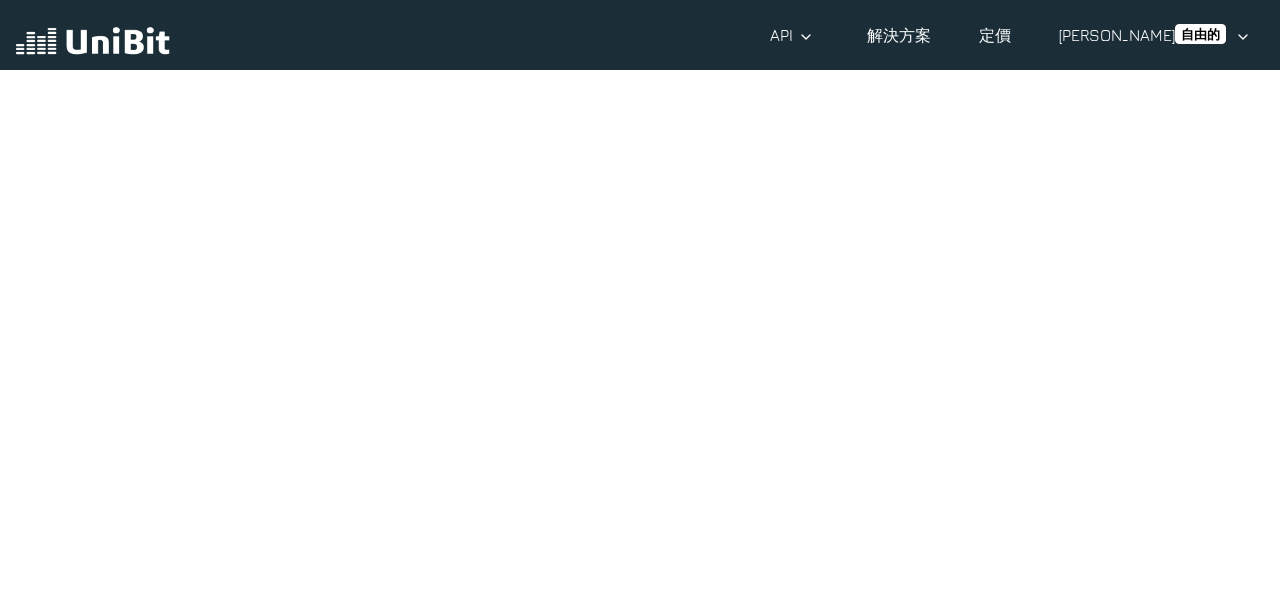 scroll, scrollTop: 45, scrollLeft: 0, axis: vertical 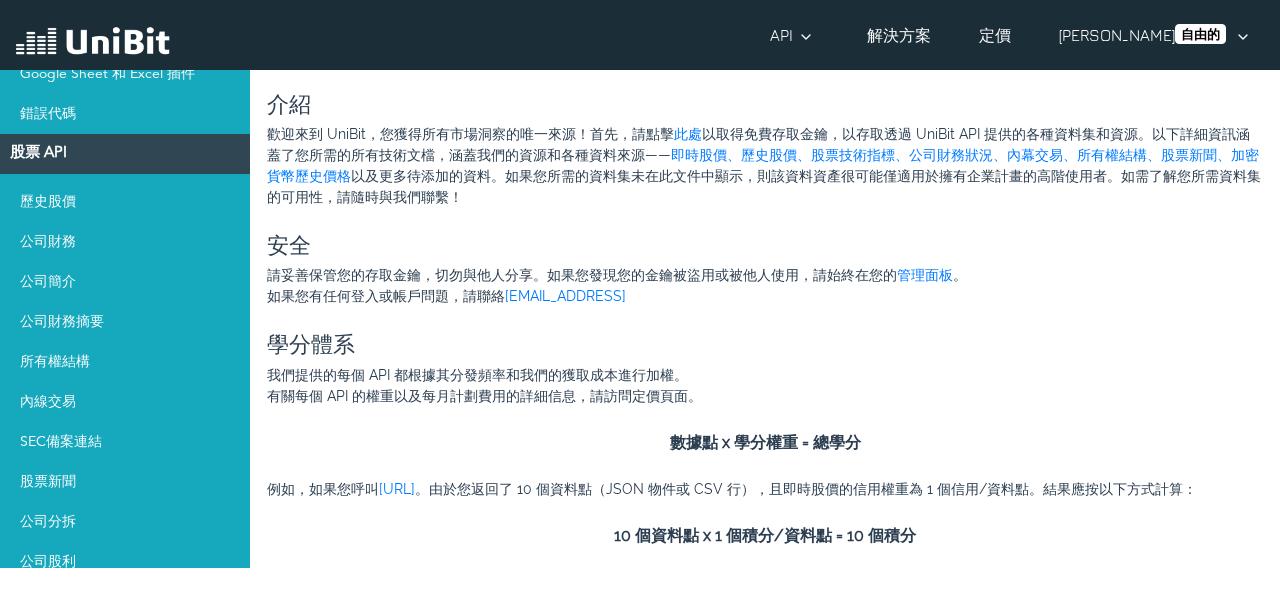 click on "歷史股價" at bounding box center (125, 202) 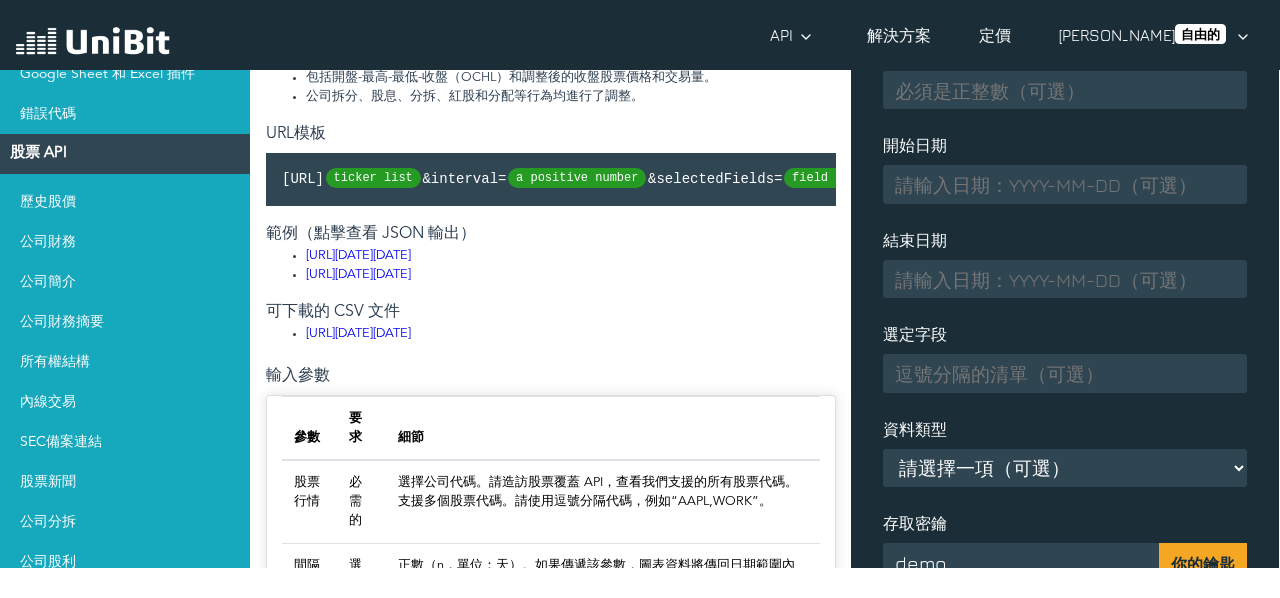 scroll, scrollTop: 445, scrollLeft: 0, axis: vertical 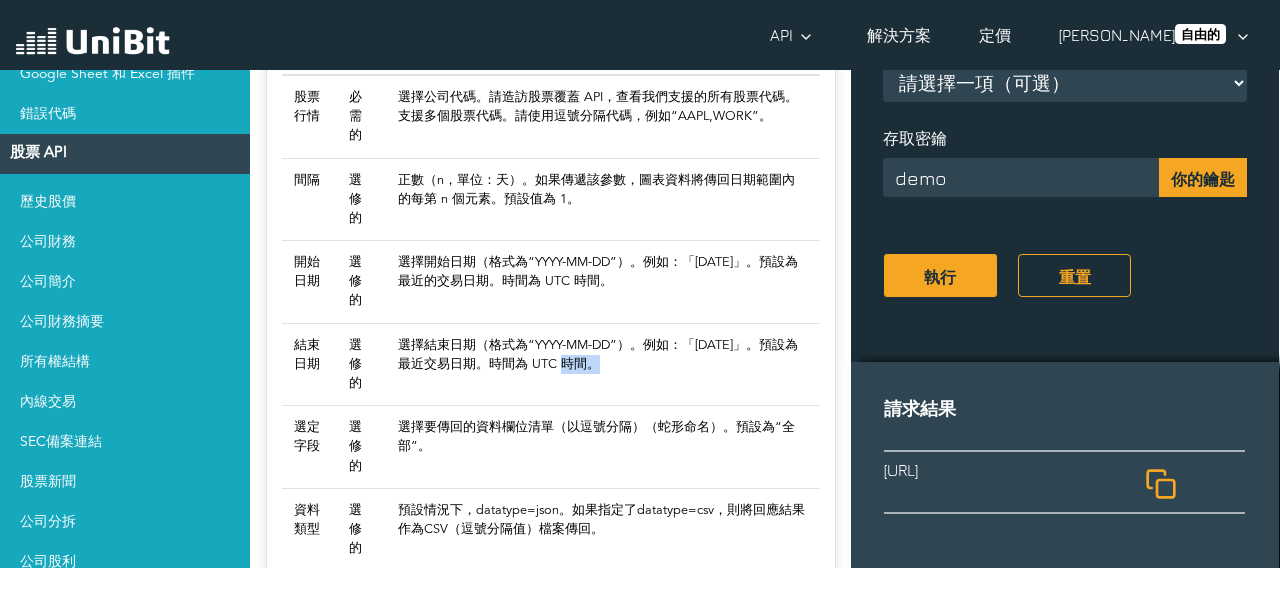 drag, startPoint x: 541, startPoint y: 455, endPoint x: 565, endPoint y: 455, distance: 24 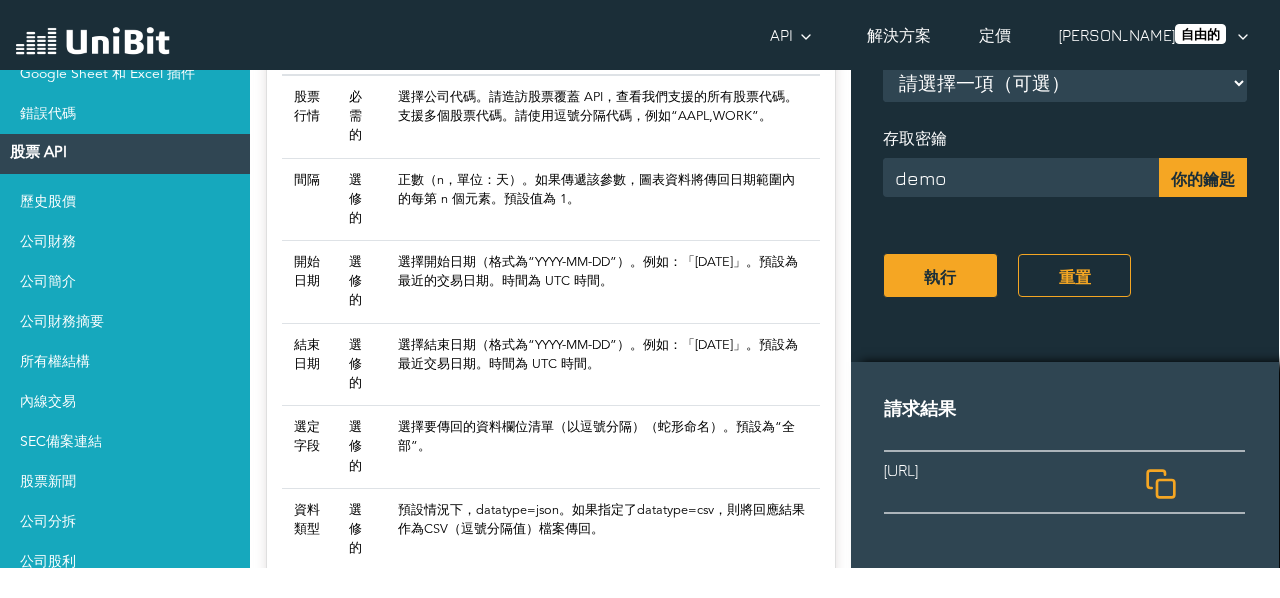 click on "選擇開始日期（格式為“YYYY-MM-DD”）。例如：「[DATE]」。預設為最近的交易日期。時間為 UTC 時間。" at bounding box center [603, 282] 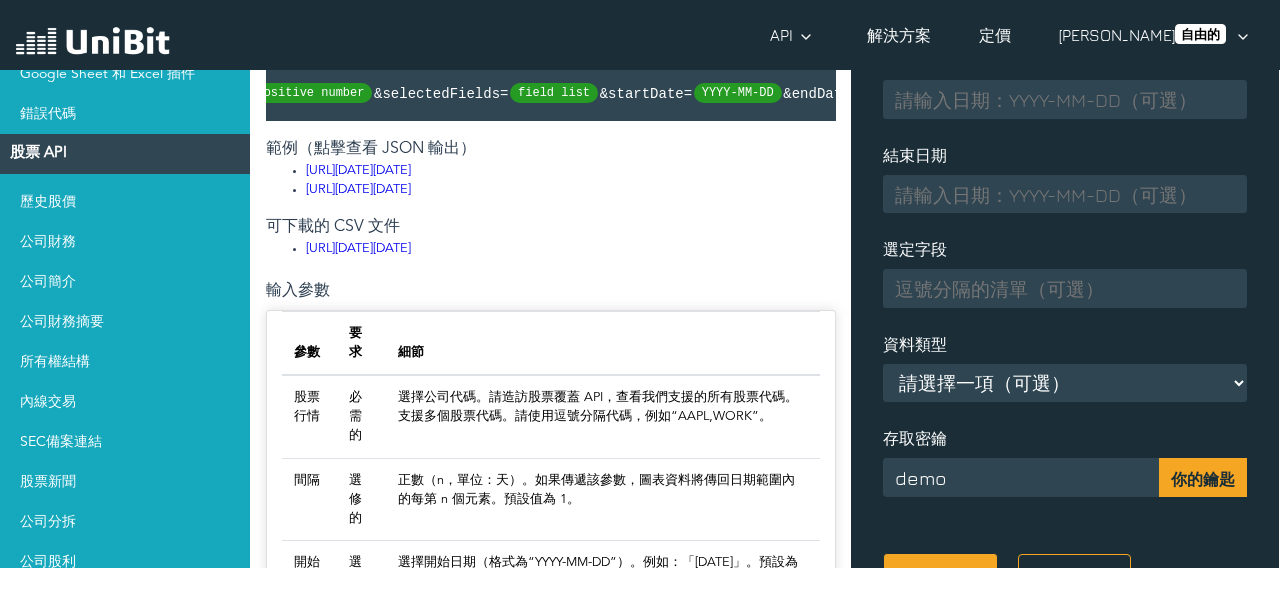scroll, scrollTop: 330, scrollLeft: 0, axis: vertical 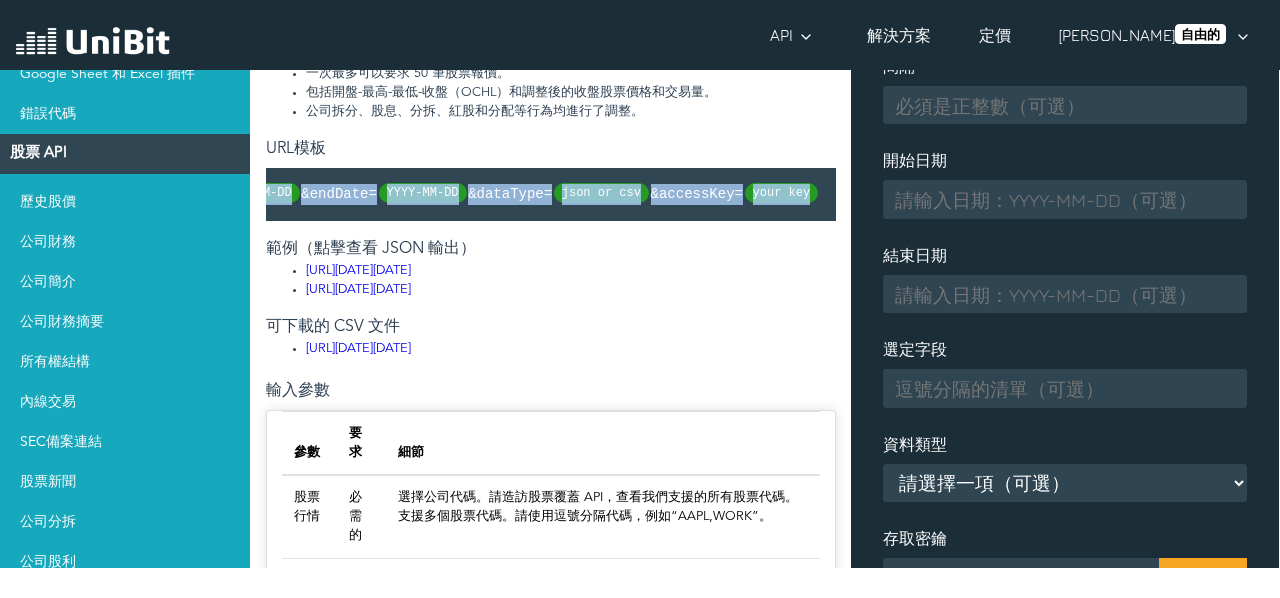 drag, startPoint x: 282, startPoint y: 193, endPoint x: 807, endPoint y: 196, distance: 525.00854 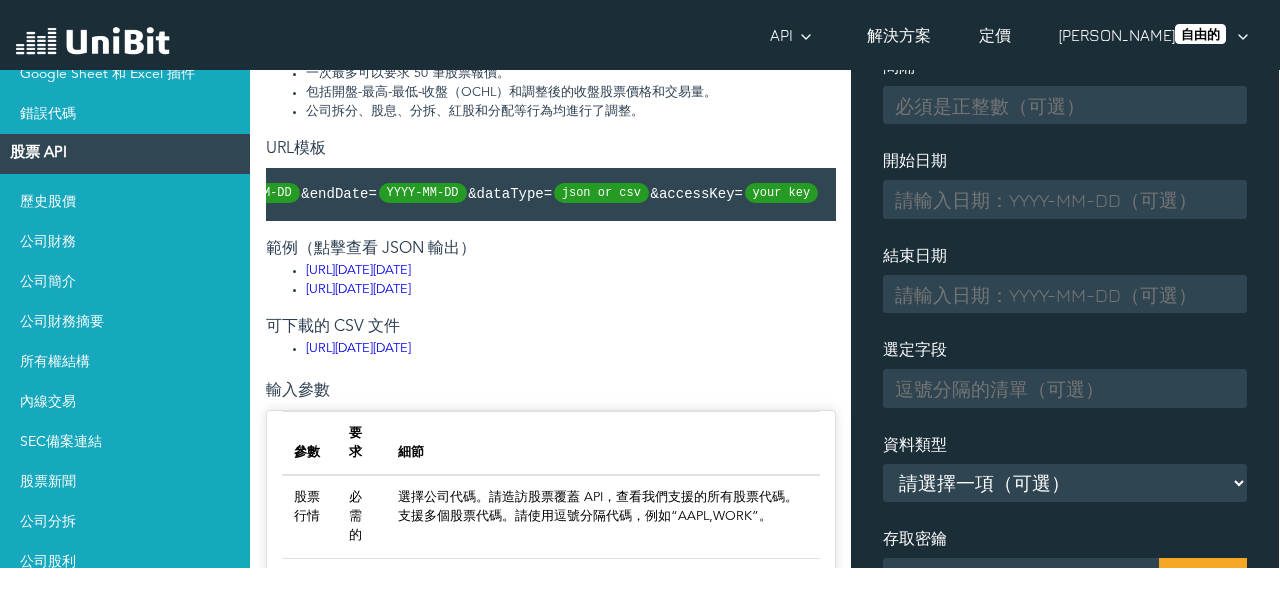 click on "歷史股價   成本   每個數據點 10 個積分   描述   歷史股票價格 API 提供過去 [DATE]內全球活躍股票的每日收盤價 (EOD)。   特徵   超過 70,000 只全球股票、ETF 和共同基金在主要交易所交易。 此API每日更新，最遲於當地時間收盤後2小時。 報道歷史可追溯至 [DATE][DATE]。 一次最多可以要求 50 筆股票報價。 包括開盤-最高-最低-收盤（OCHL）和調整後的收盤股票價格和交易量。 公司拆分、股息、分拆、紅股和分配等行為均進行了調整。   URL模板   [URL] ticker list &interval= a positive number &selectedFields= field list &startDate= YYYY-MM-DD &endDate= YYYY-MM-DD &dataType= json or csv &accessKey= your key   範例（點擊查看 JSON 輸出）   [URL][DATE][DATE]   可下載的 CSV 文件       輸入參數" at bounding box center [551, 655] 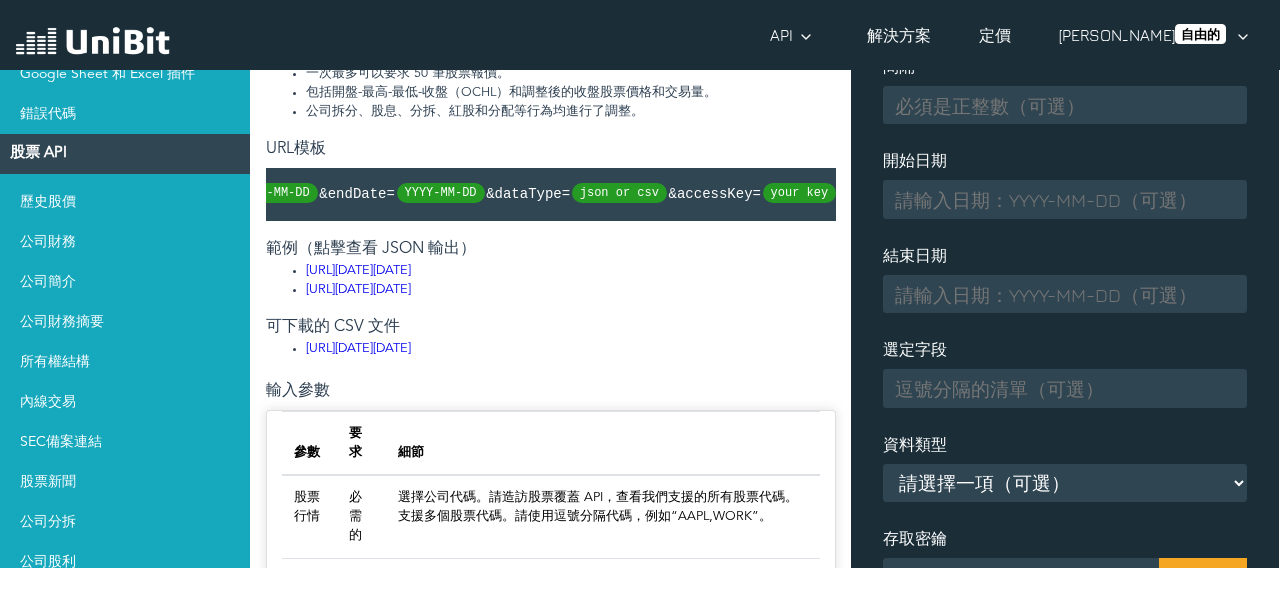 scroll, scrollTop: 0, scrollLeft: 734, axis: horizontal 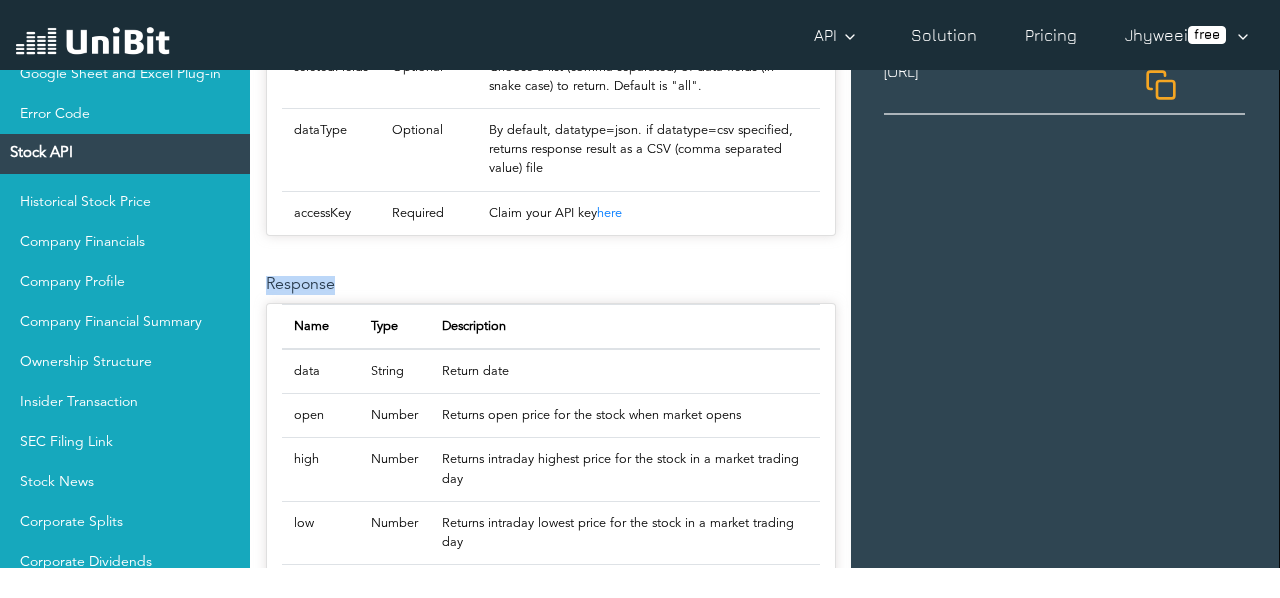 drag, startPoint x: 332, startPoint y: 374, endPoint x: 270, endPoint y: 376, distance: 62.03225 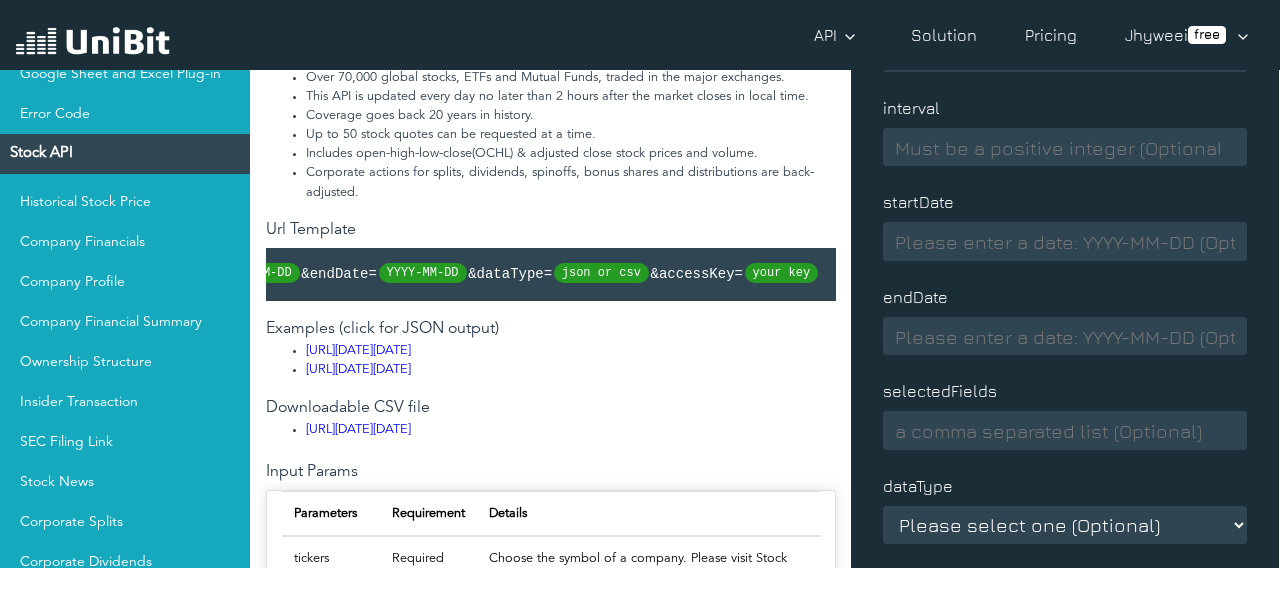 scroll, scrollTop: 329, scrollLeft: 0, axis: vertical 